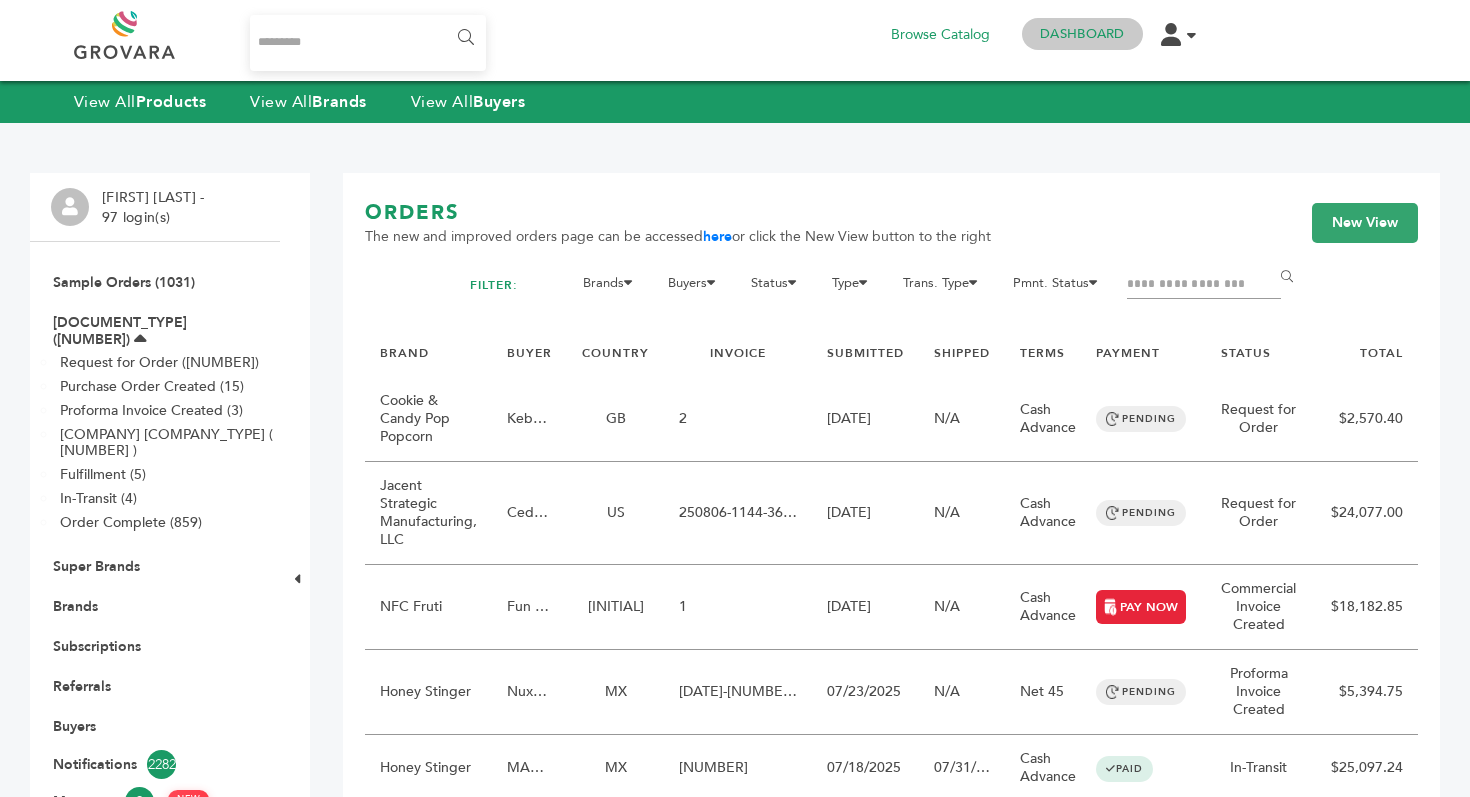 scroll, scrollTop: 0, scrollLeft: 0, axis: both 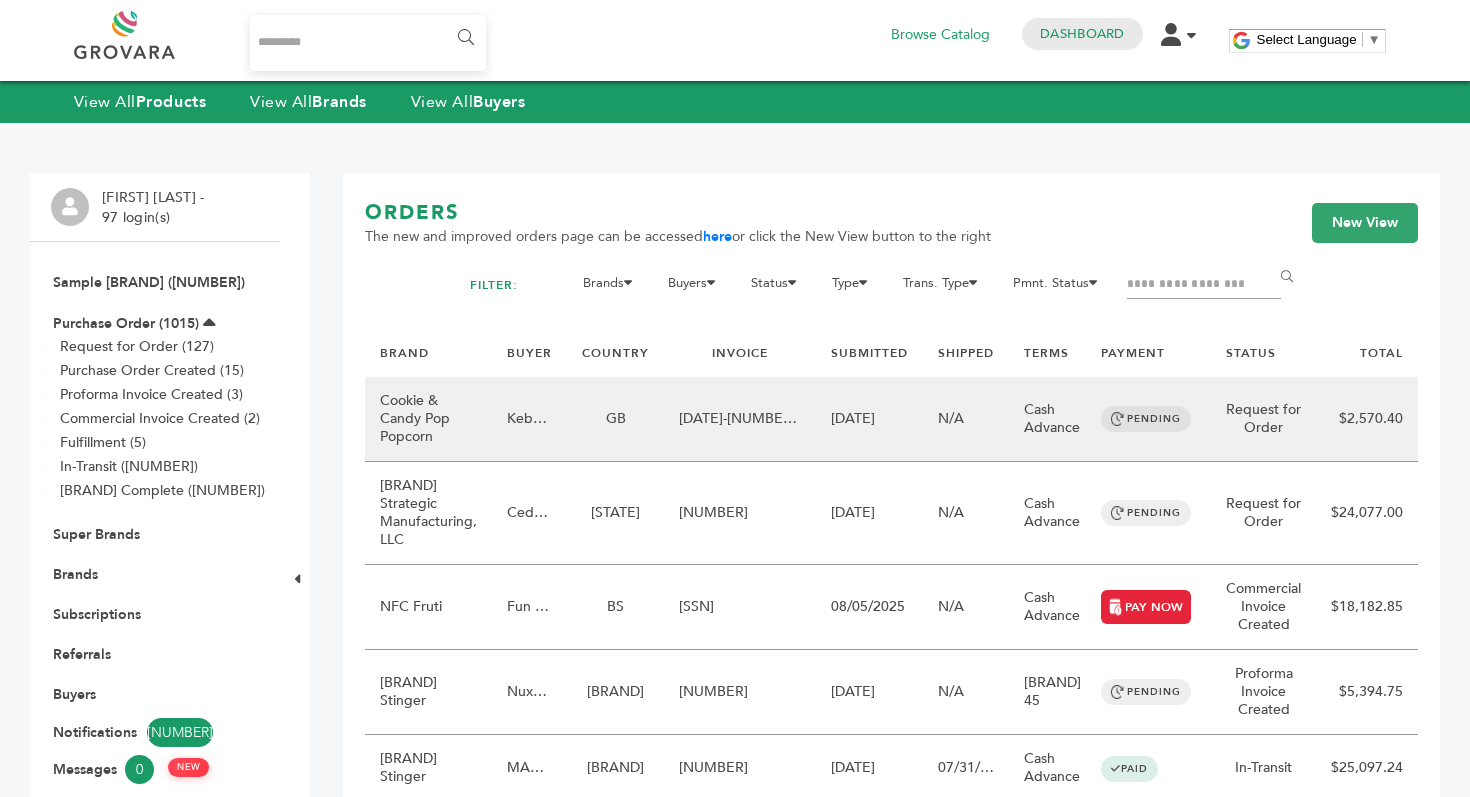 click on "Cash Advance" at bounding box center (1047, 419) 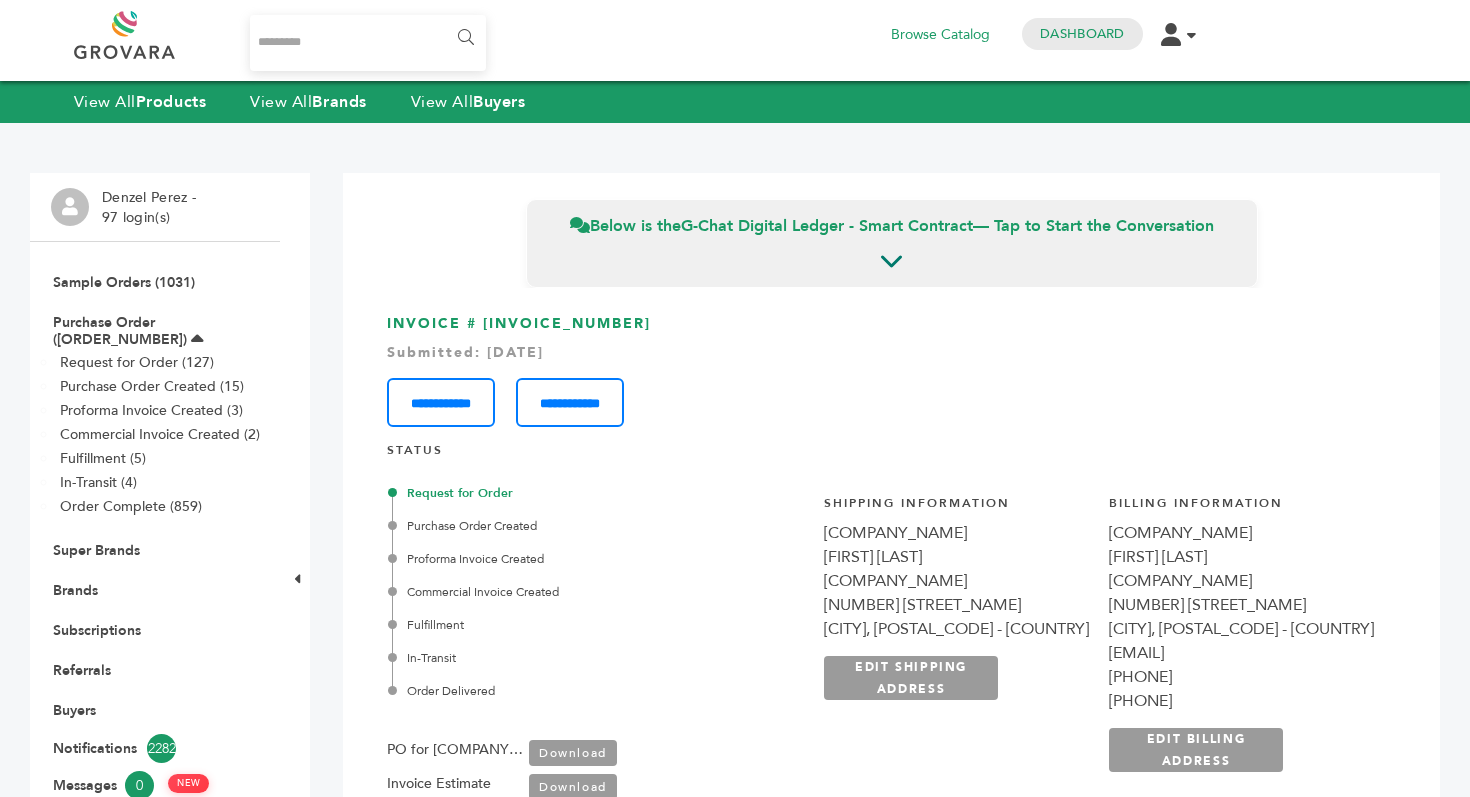 scroll, scrollTop: 0, scrollLeft: 0, axis: both 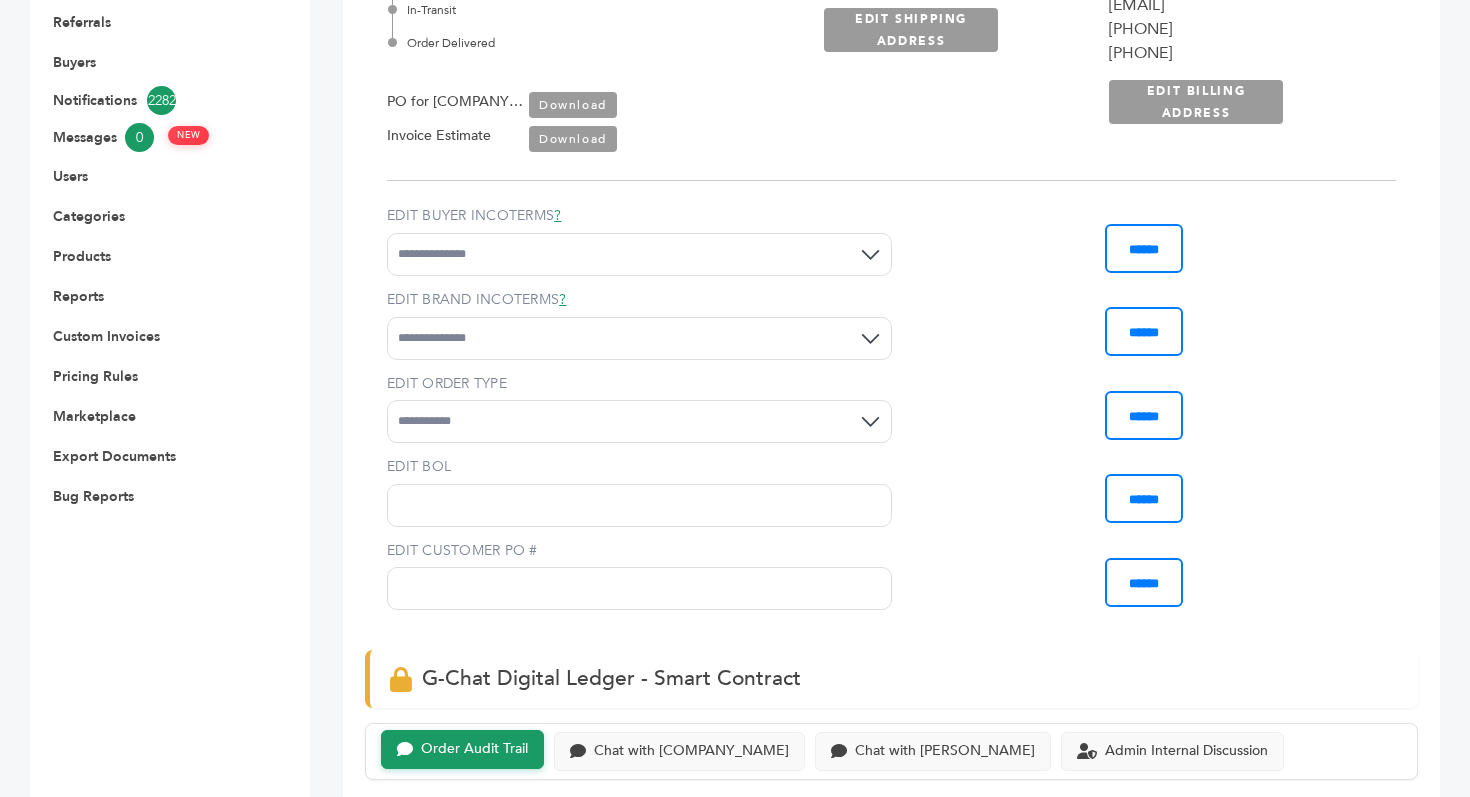 click on "**********" at bounding box center (639, 254) 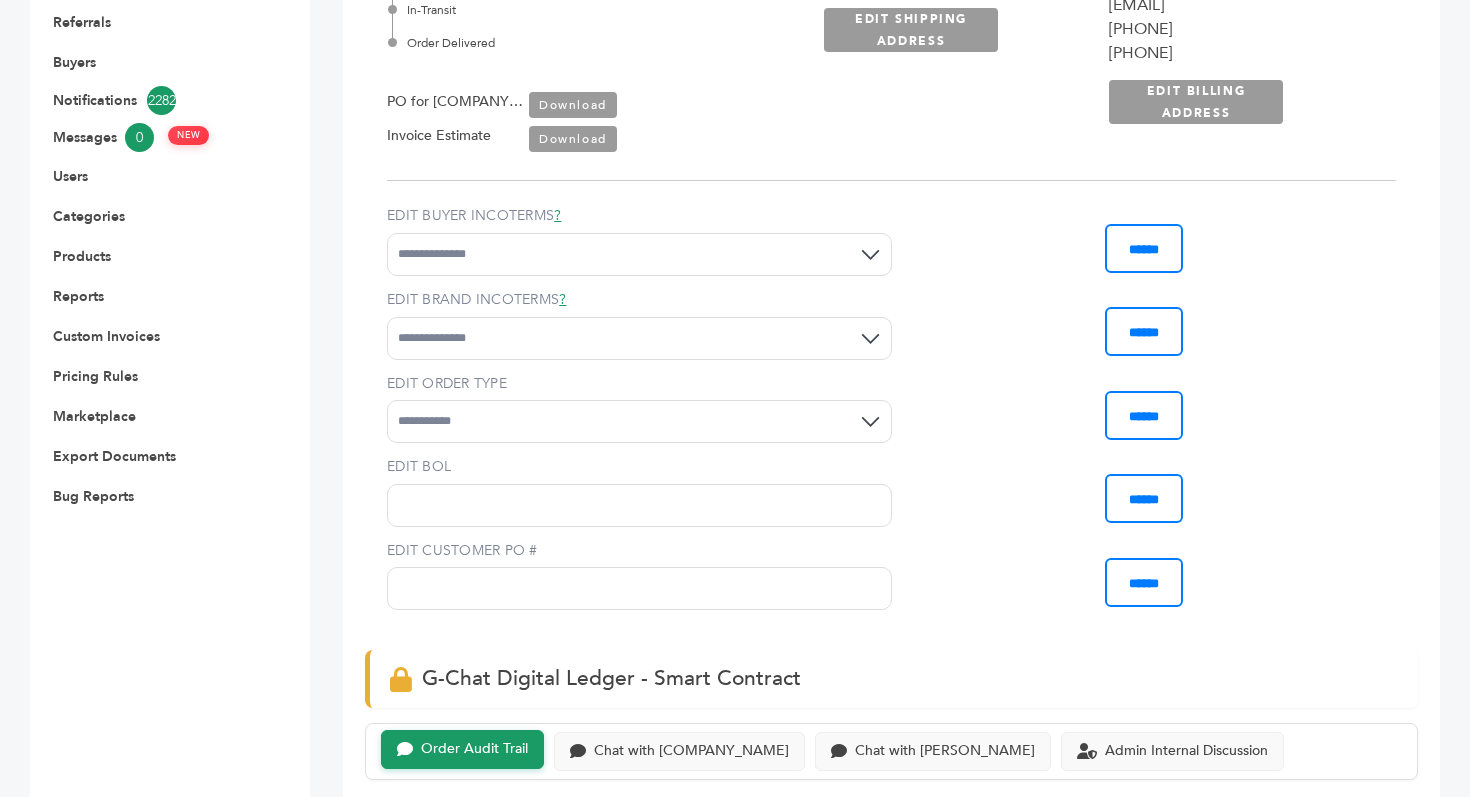 click on "**********" at bounding box center [639, 338] 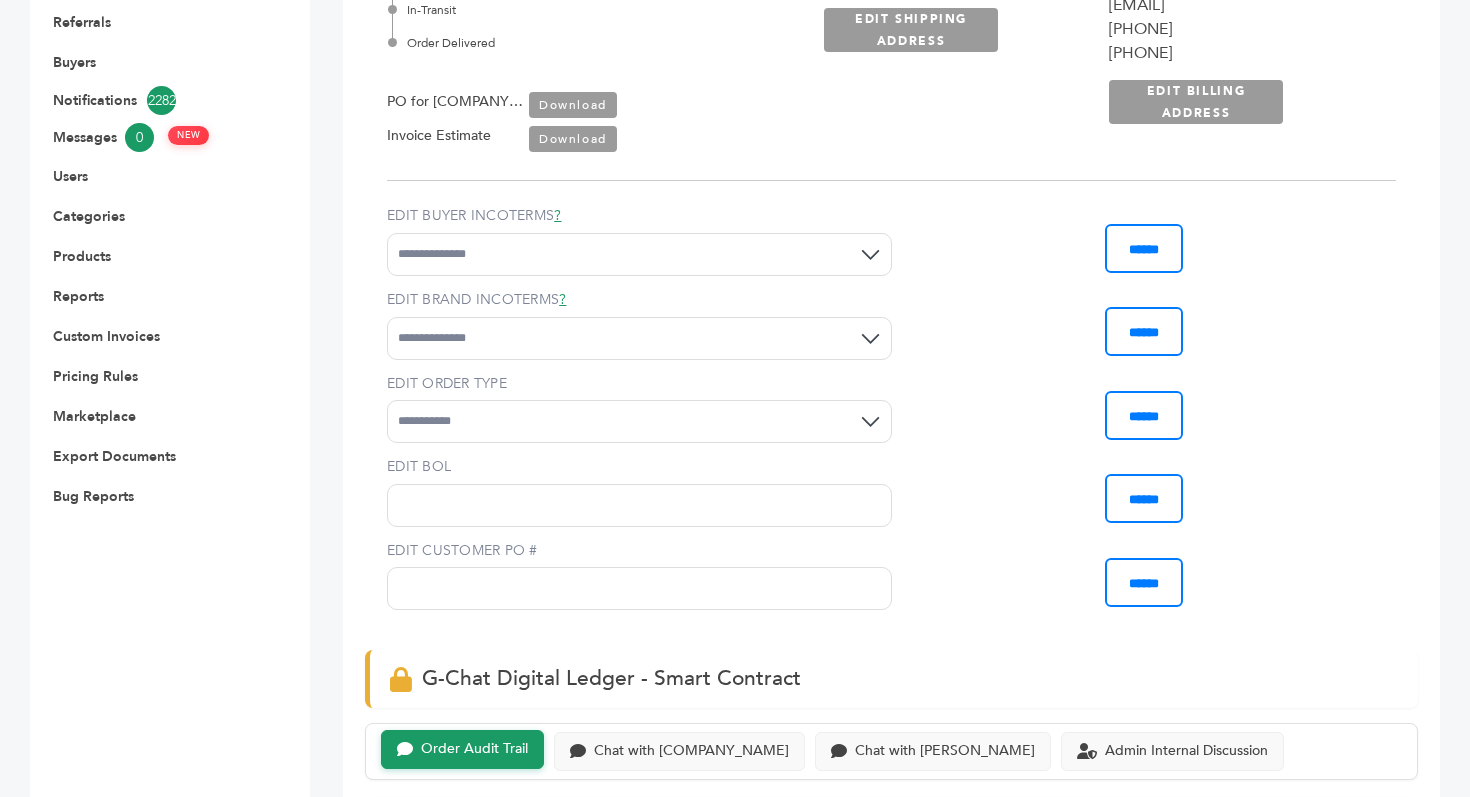 select on "*" 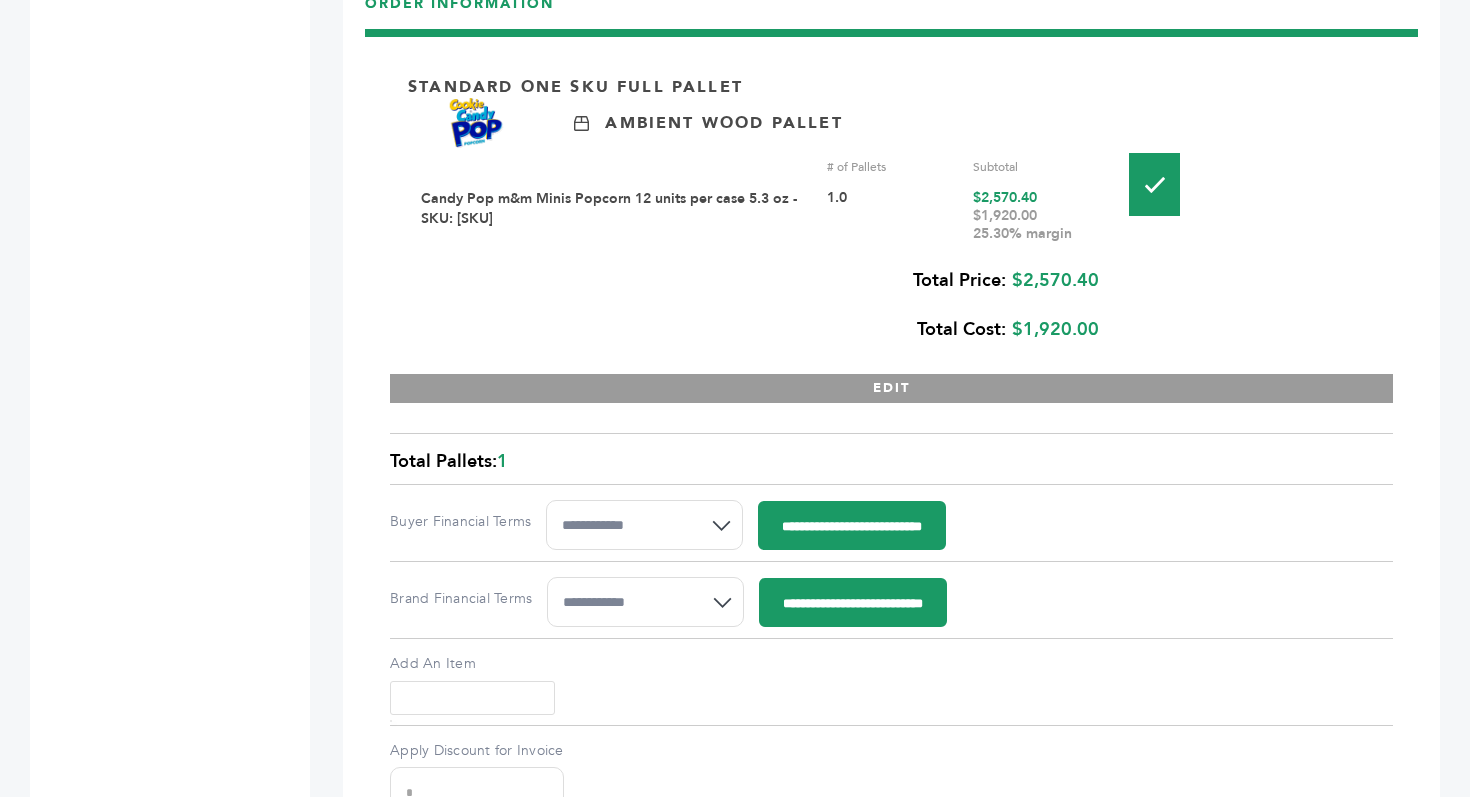scroll, scrollTop: 2309, scrollLeft: 0, axis: vertical 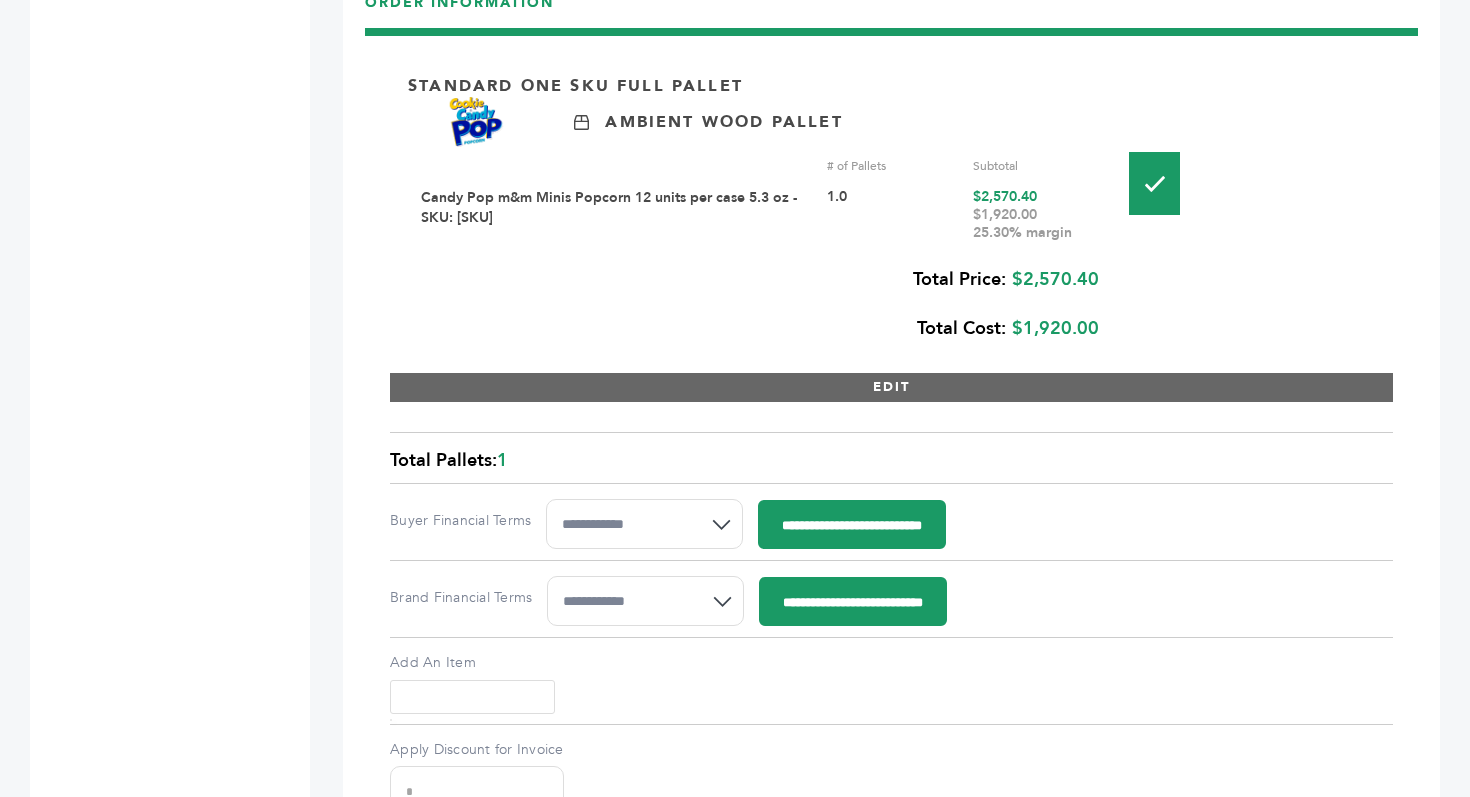 click on "EDIT" at bounding box center (891, 387) 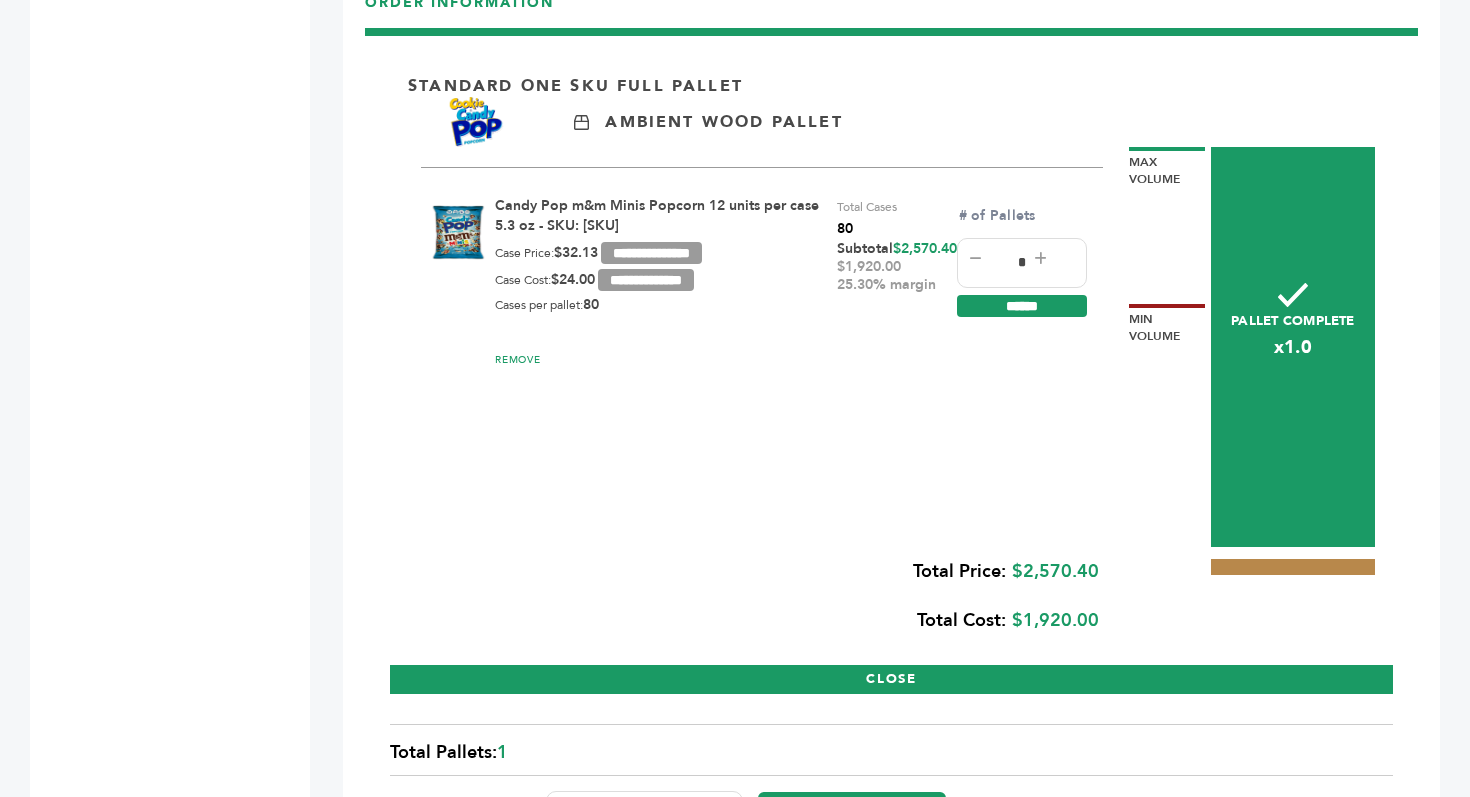 click at bounding box center [975, 259] 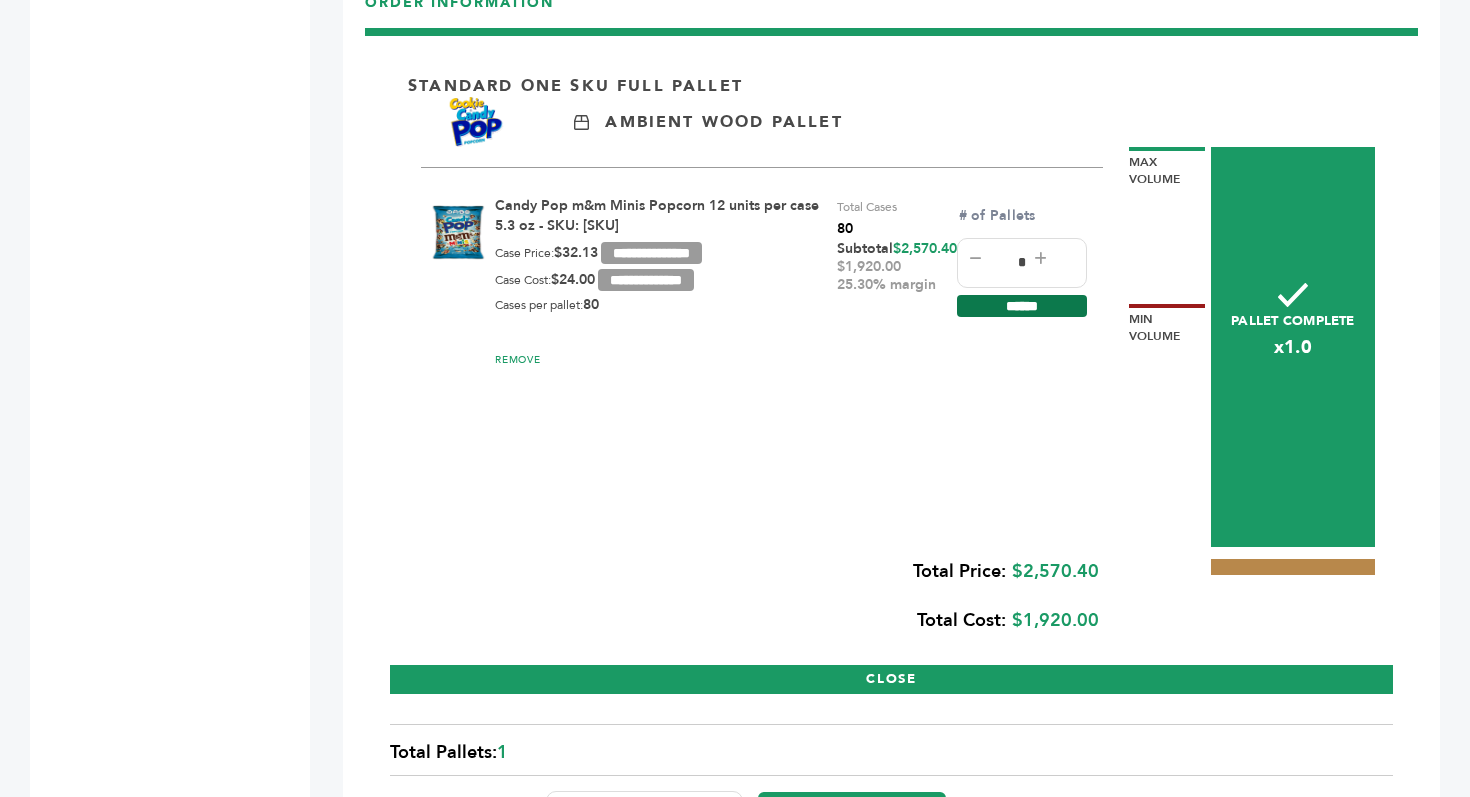 click on "******" at bounding box center (1022, 306) 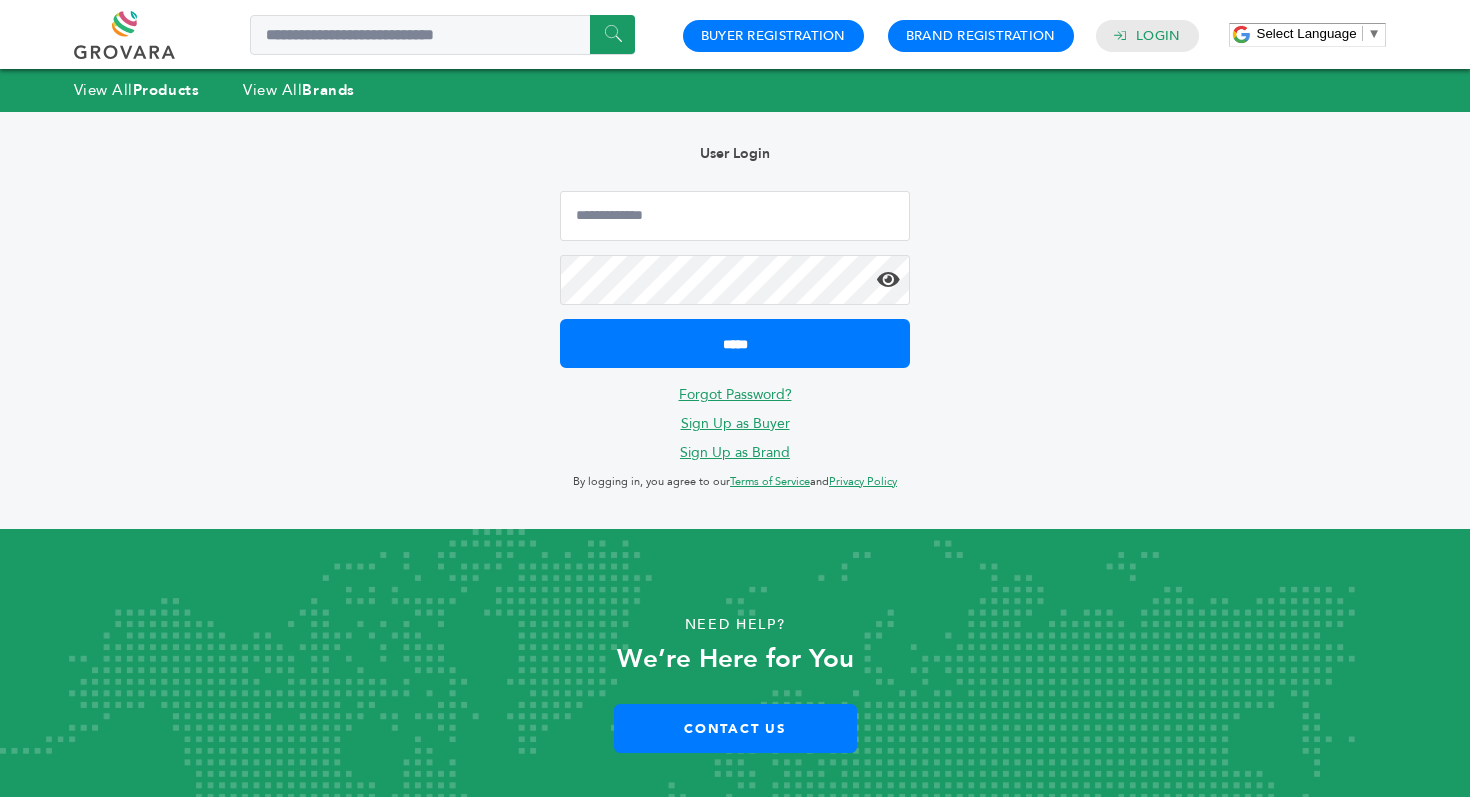 scroll, scrollTop: 0, scrollLeft: 0, axis: both 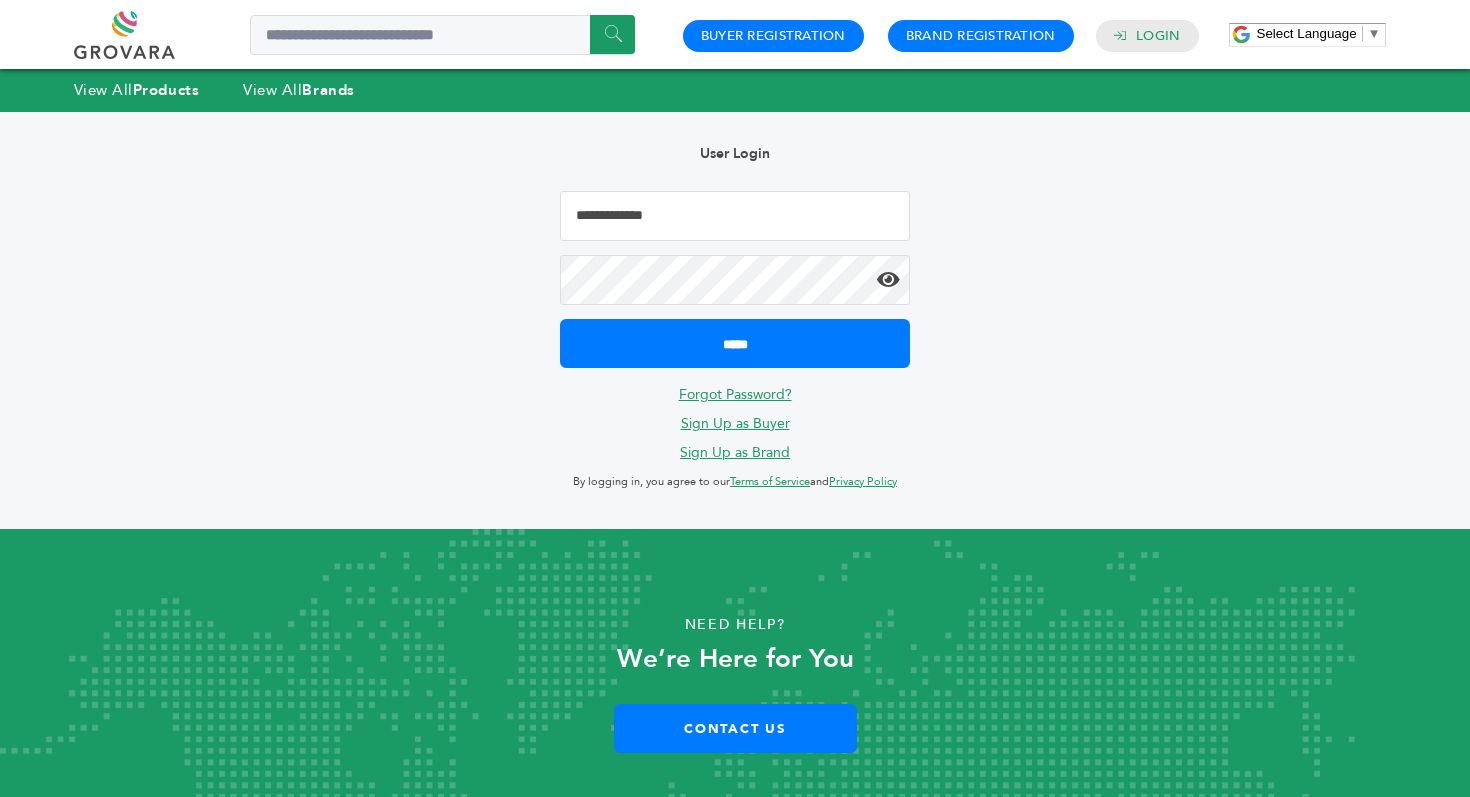 click at bounding box center [735, 216] 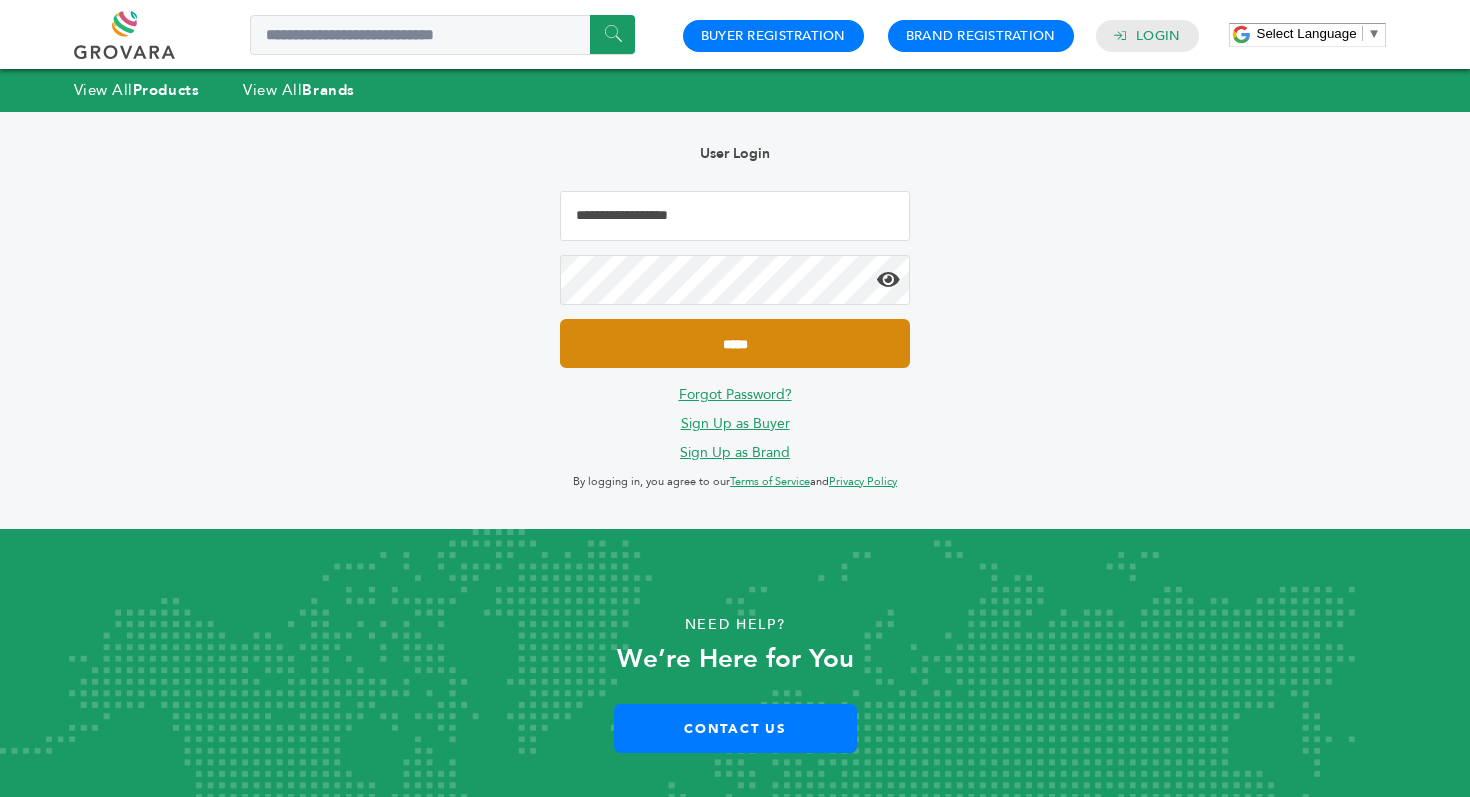 click on "*****" at bounding box center (735, 343) 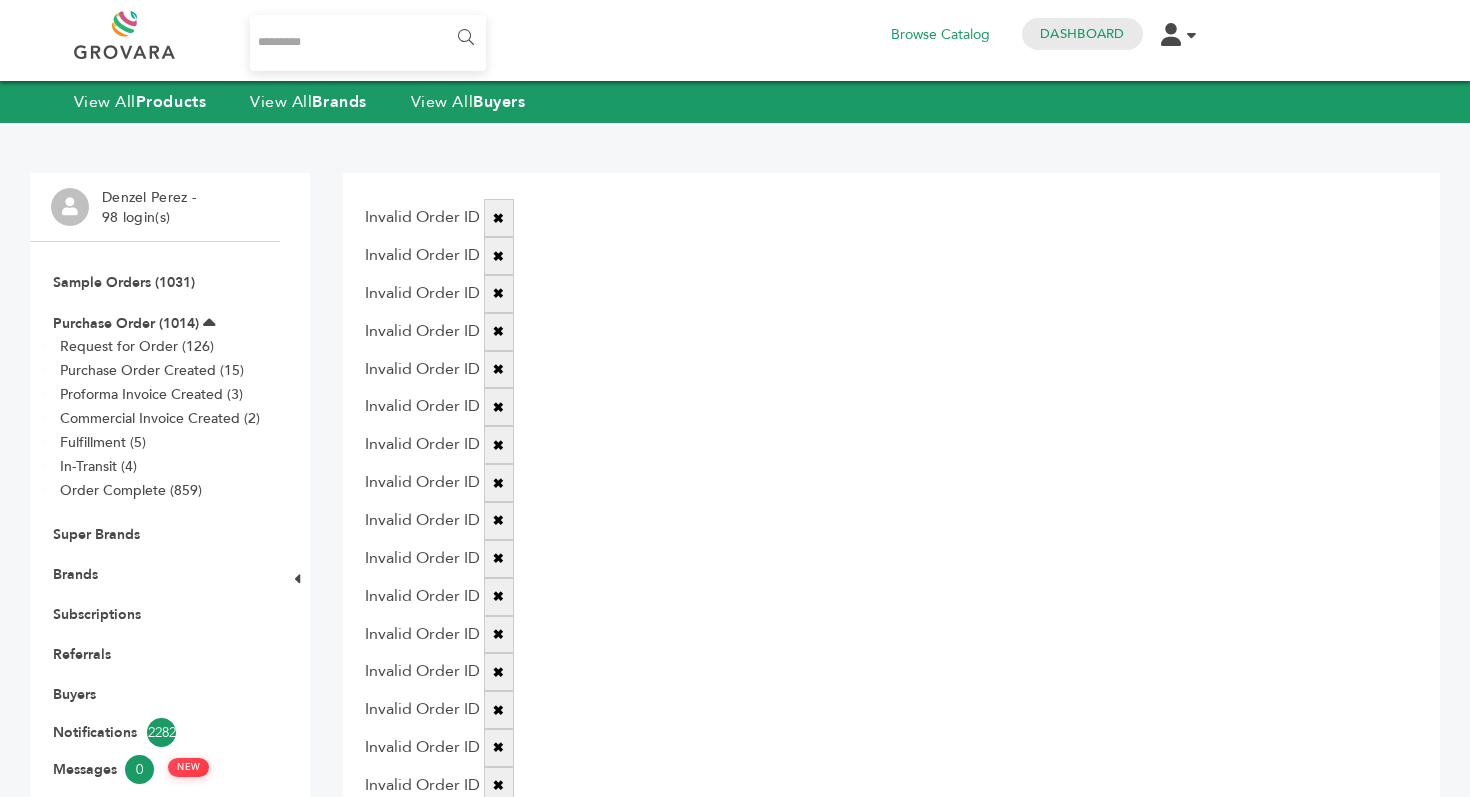 scroll, scrollTop: 0, scrollLeft: 0, axis: both 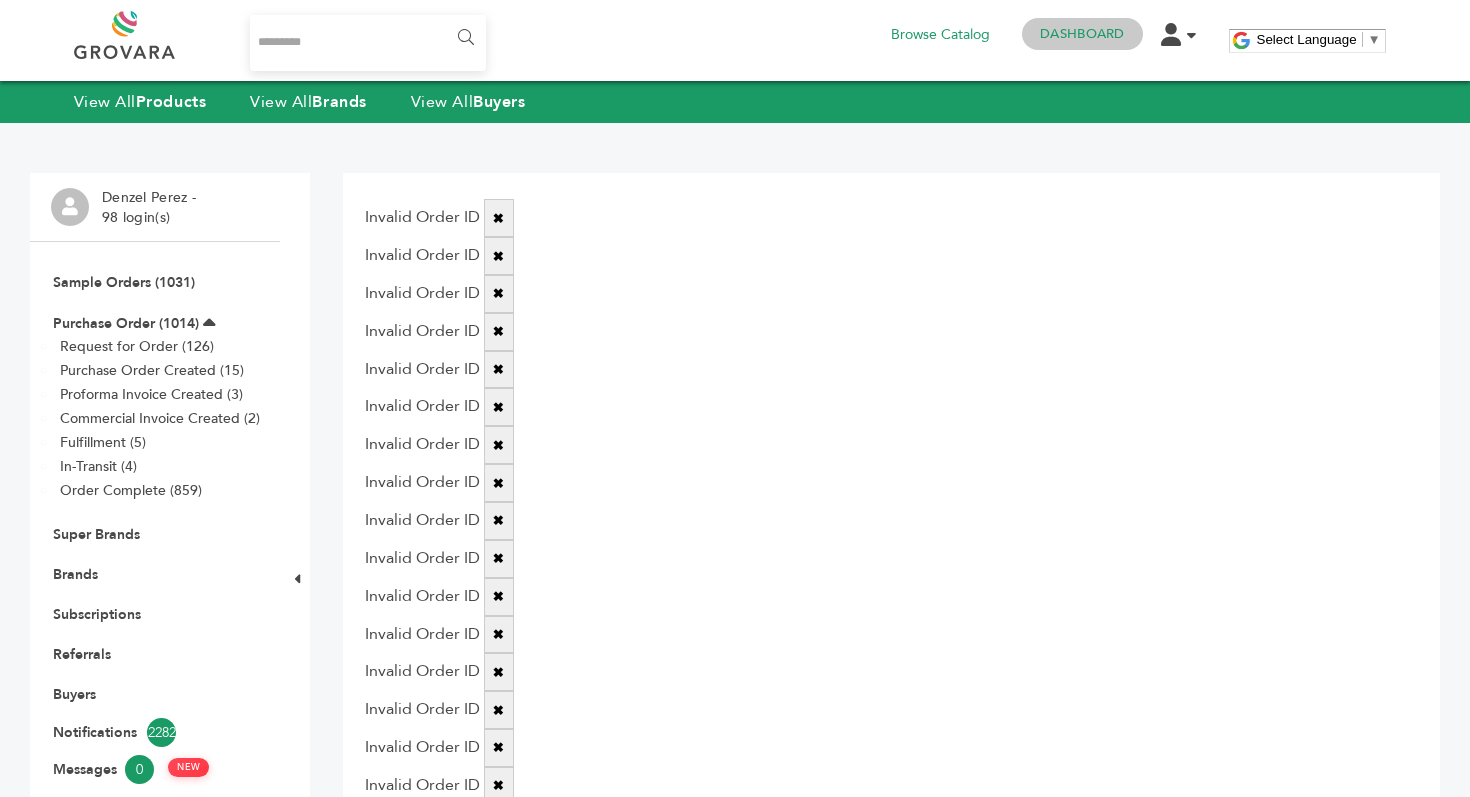 click on "Dashboard" at bounding box center (1082, 34) 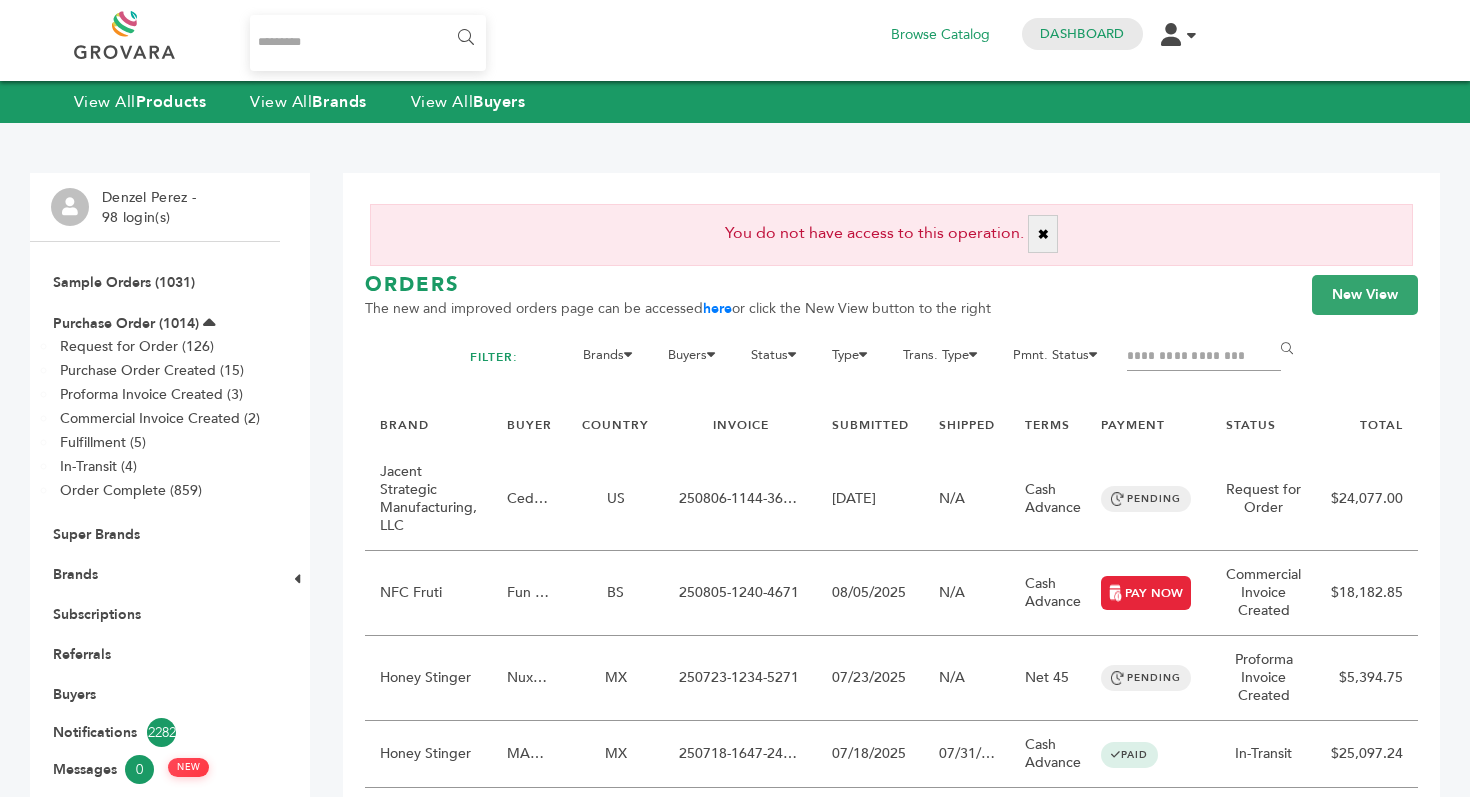 scroll, scrollTop: 0, scrollLeft: 0, axis: both 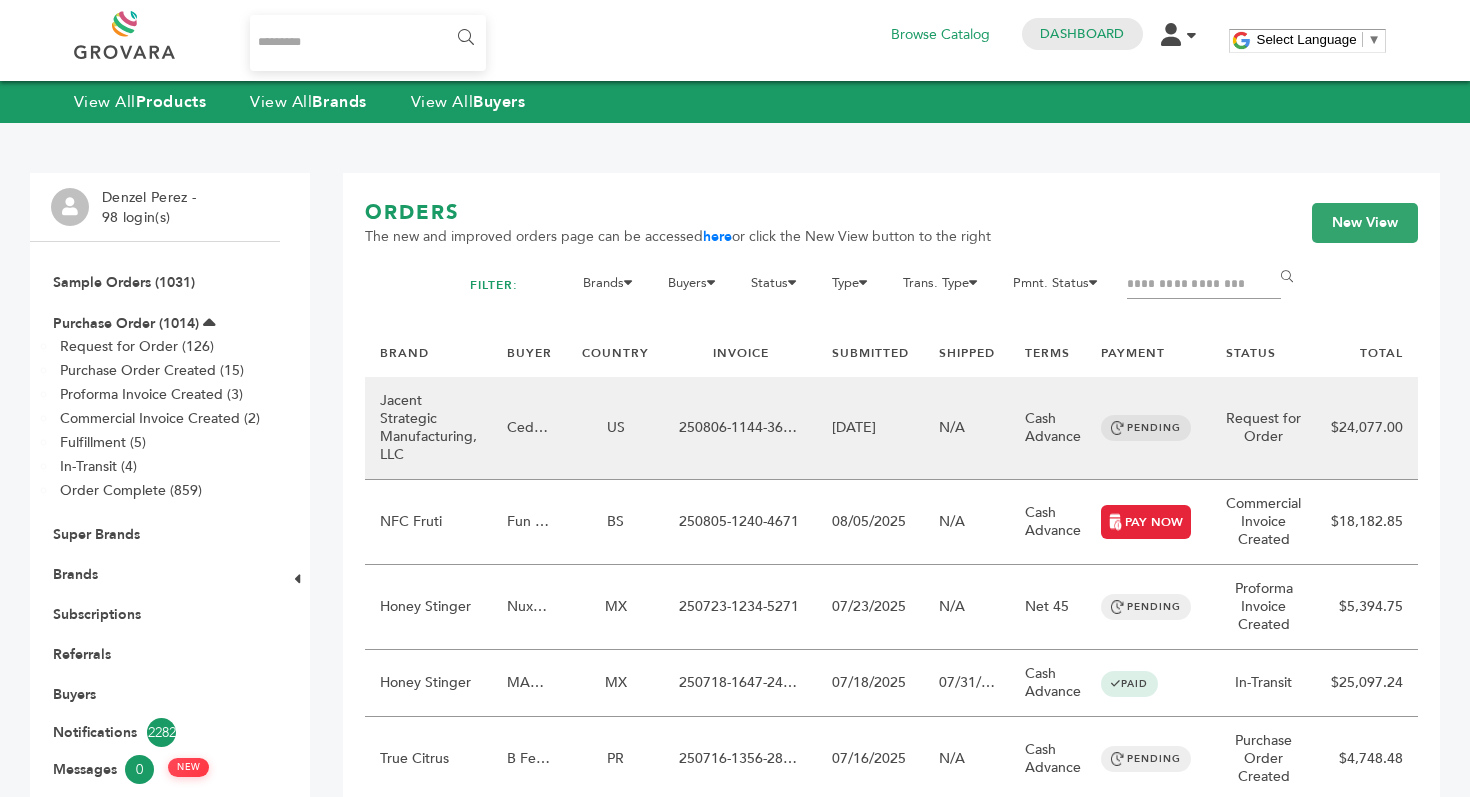 click on "Cash Advance" at bounding box center [1048, 428] 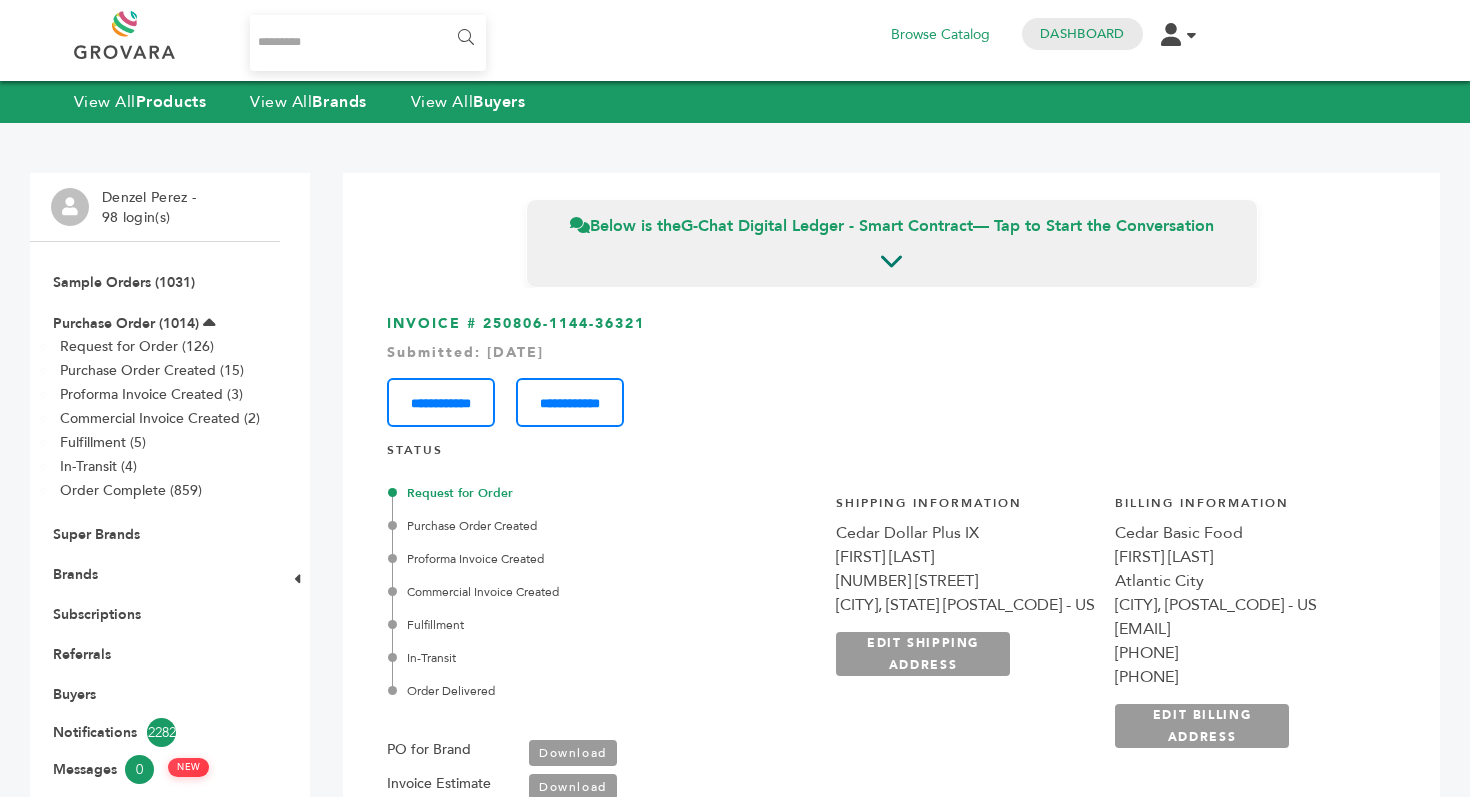 scroll, scrollTop: 0, scrollLeft: 0, axis: both 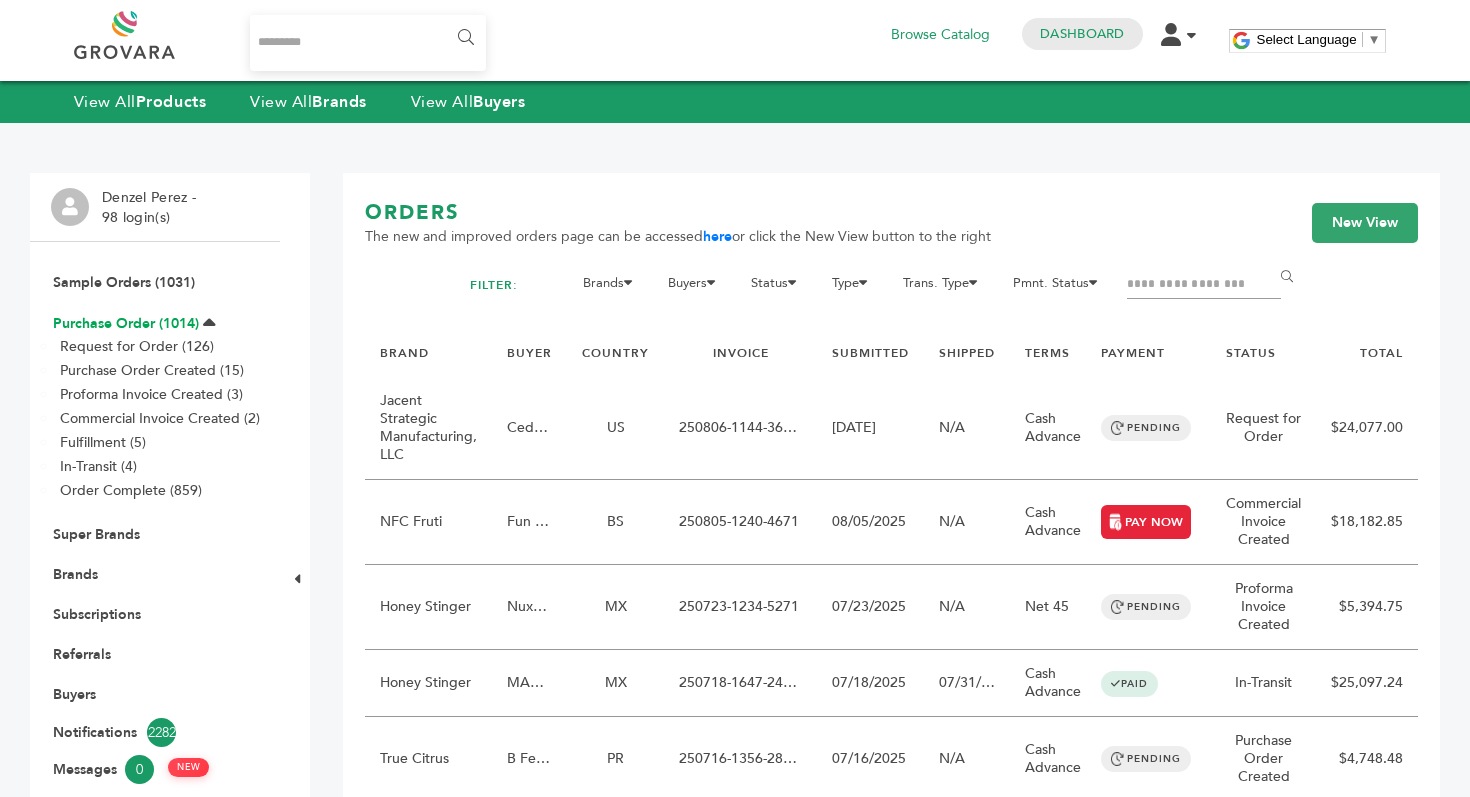 click on "Purchase Order (1014)" at bounding box center (126, 323) 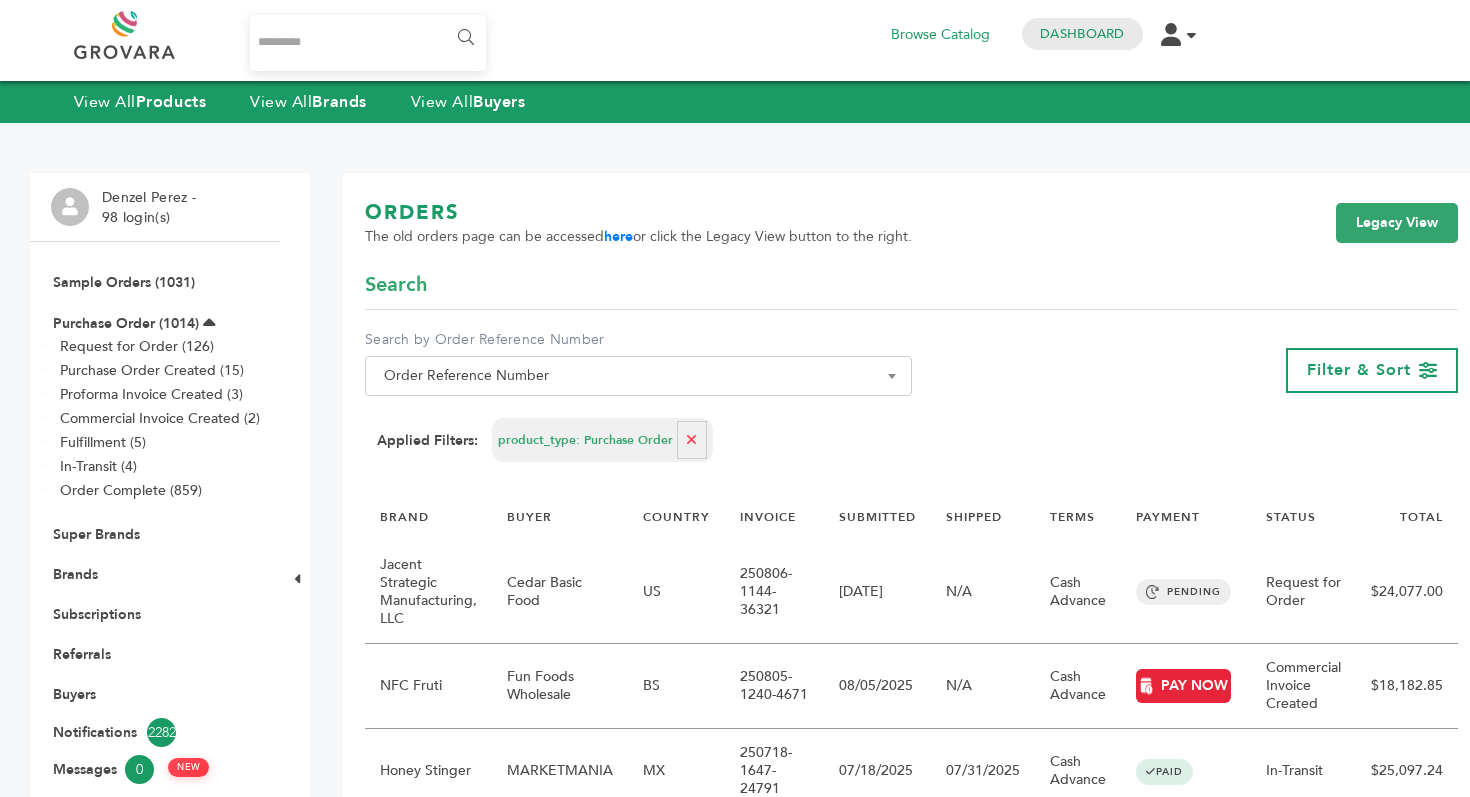scroll, scrollTop: 0, scrollLeft: 0, axis: both 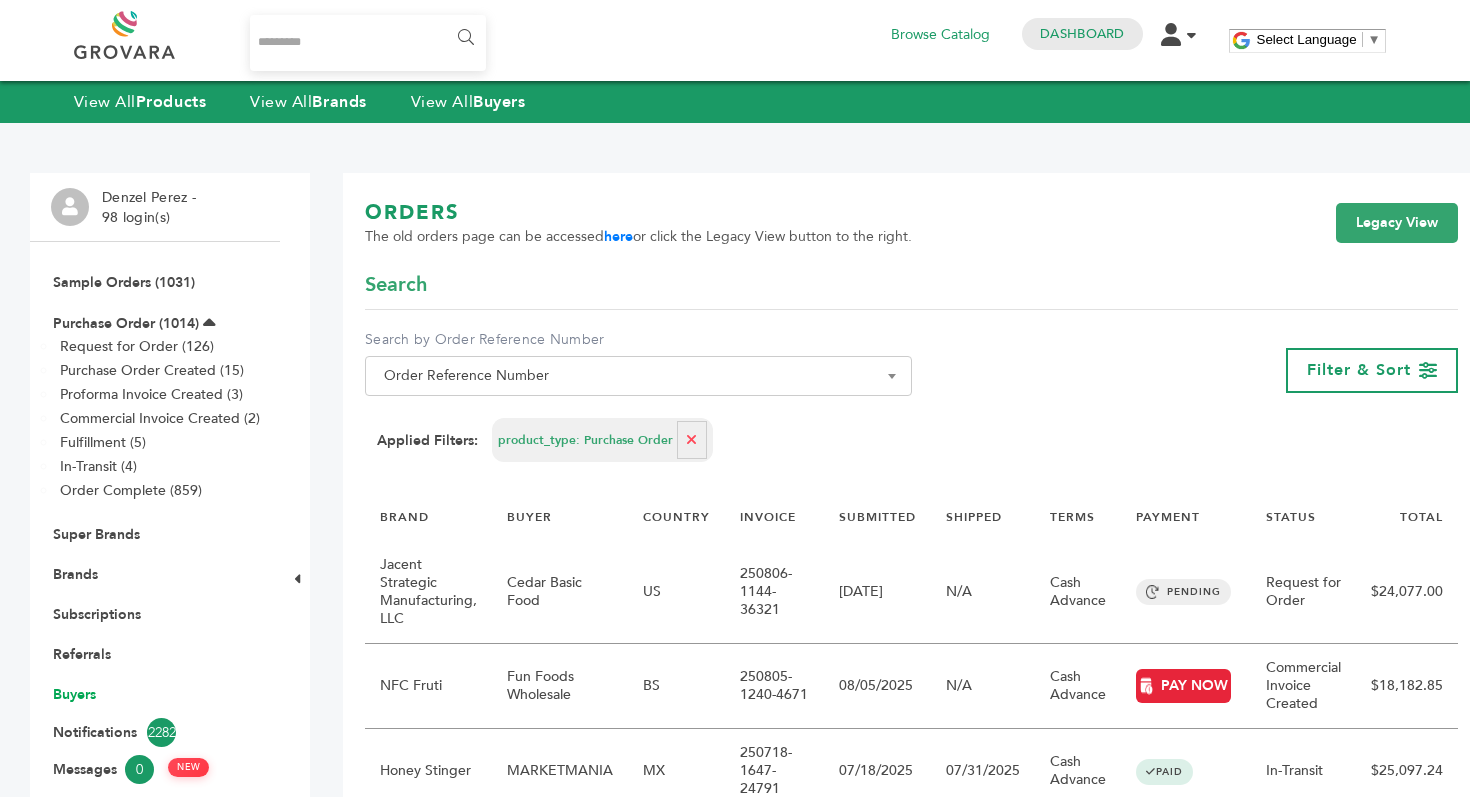 click on "Buyers" at bounding box center [74, 694] 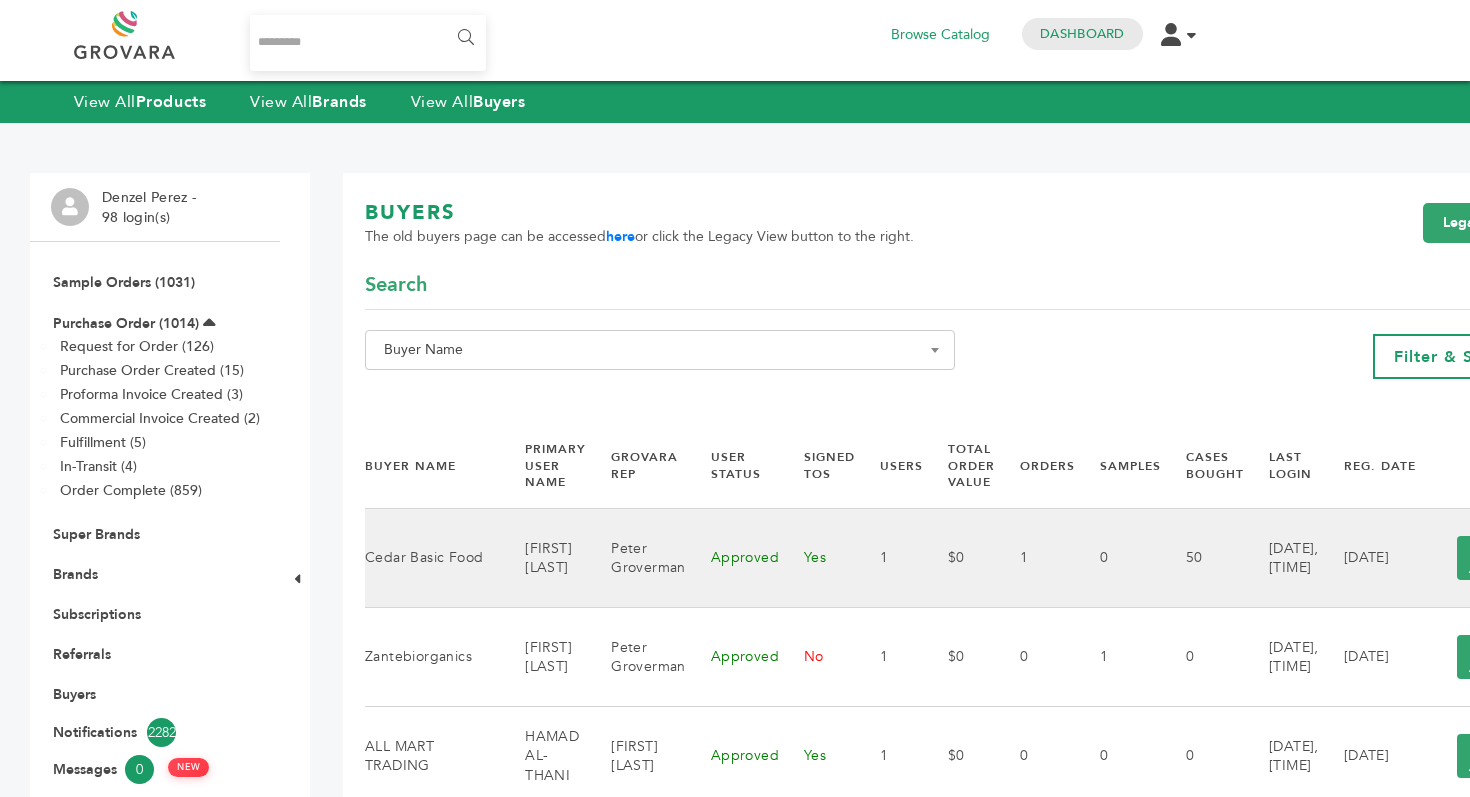 scroll, scrollTop: 0, scrollLeft: 0, axis: both 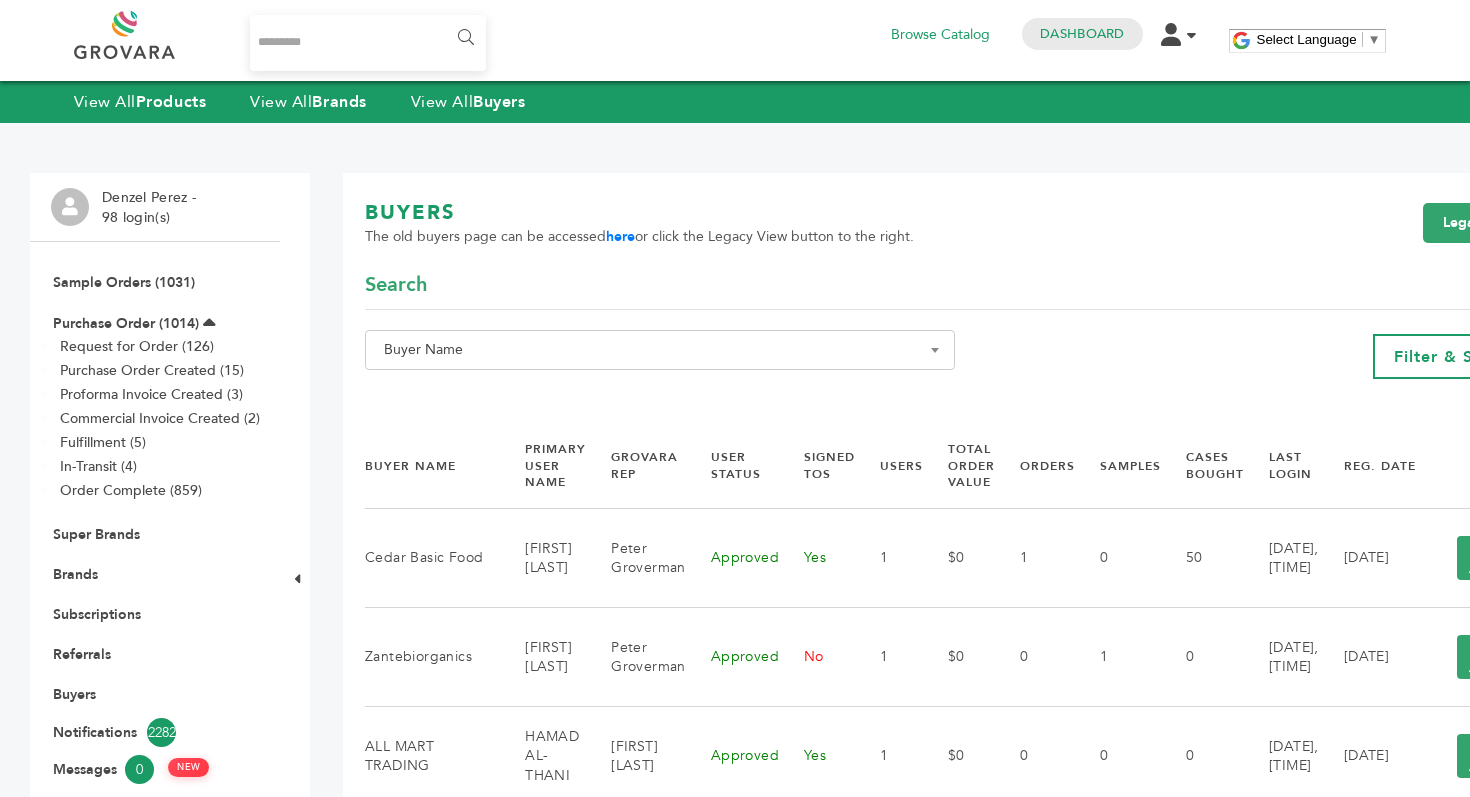 click on "Buyer Name" at bounding box center (660, 350) 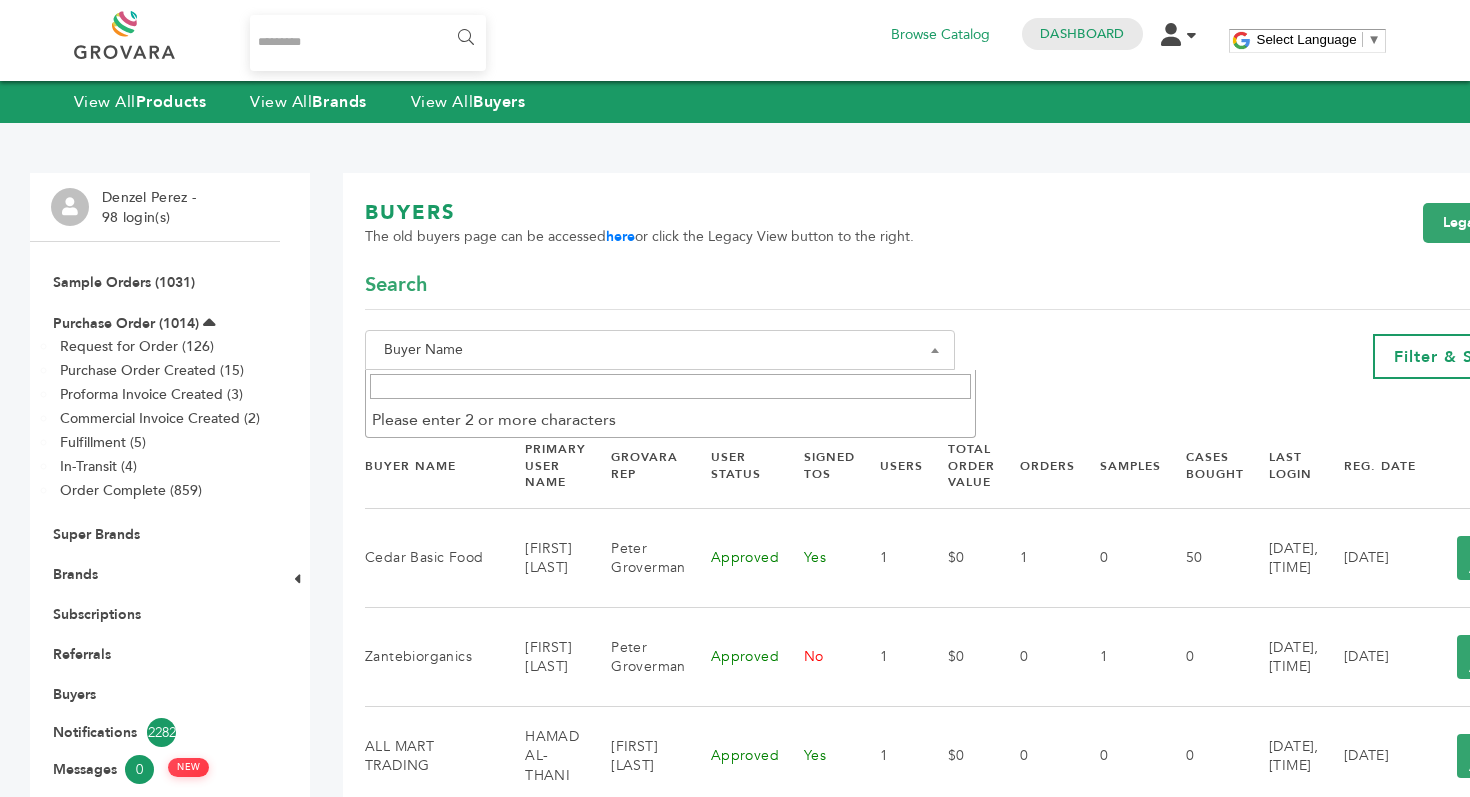 click at bounding box center (670, 386) 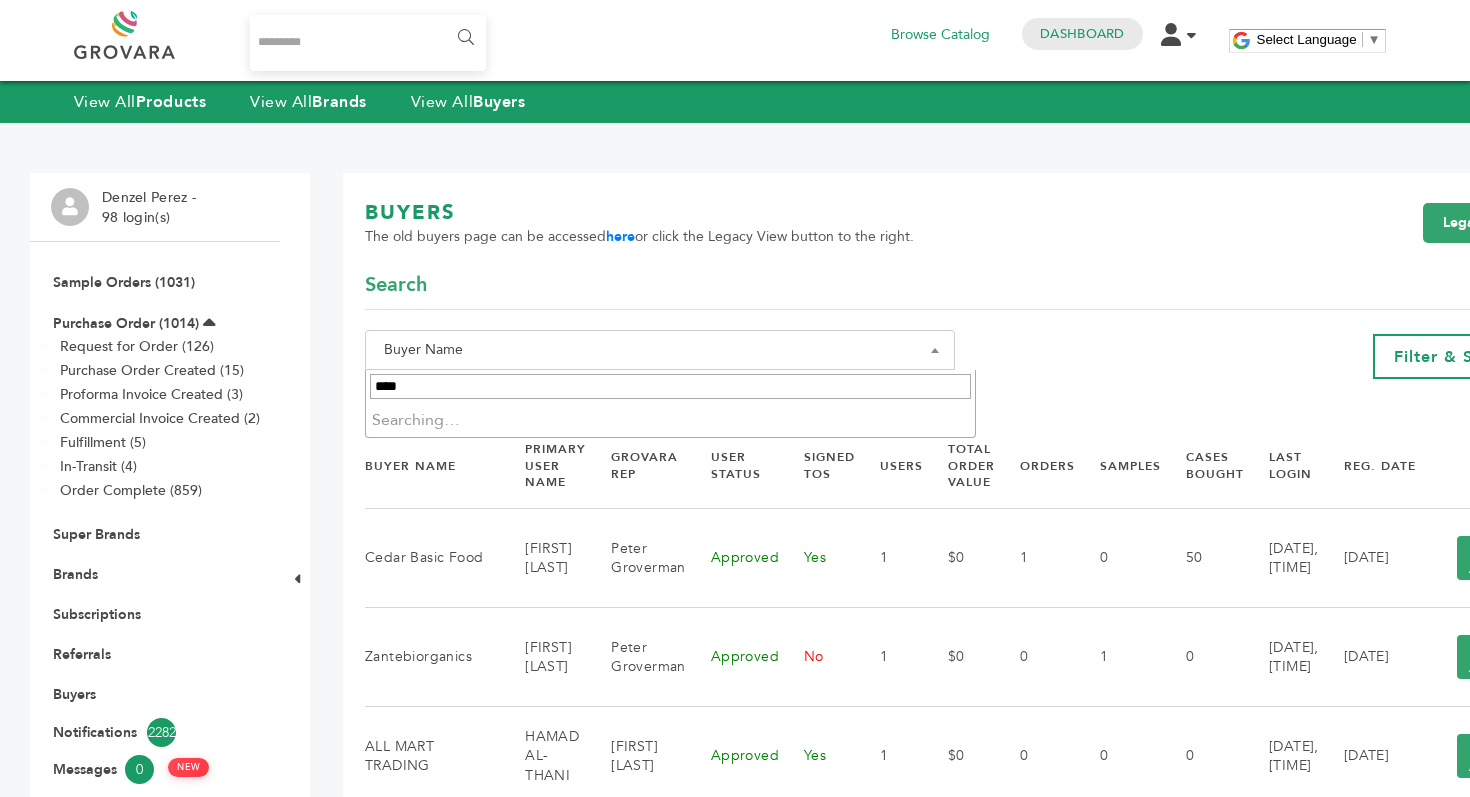 type on "*****" 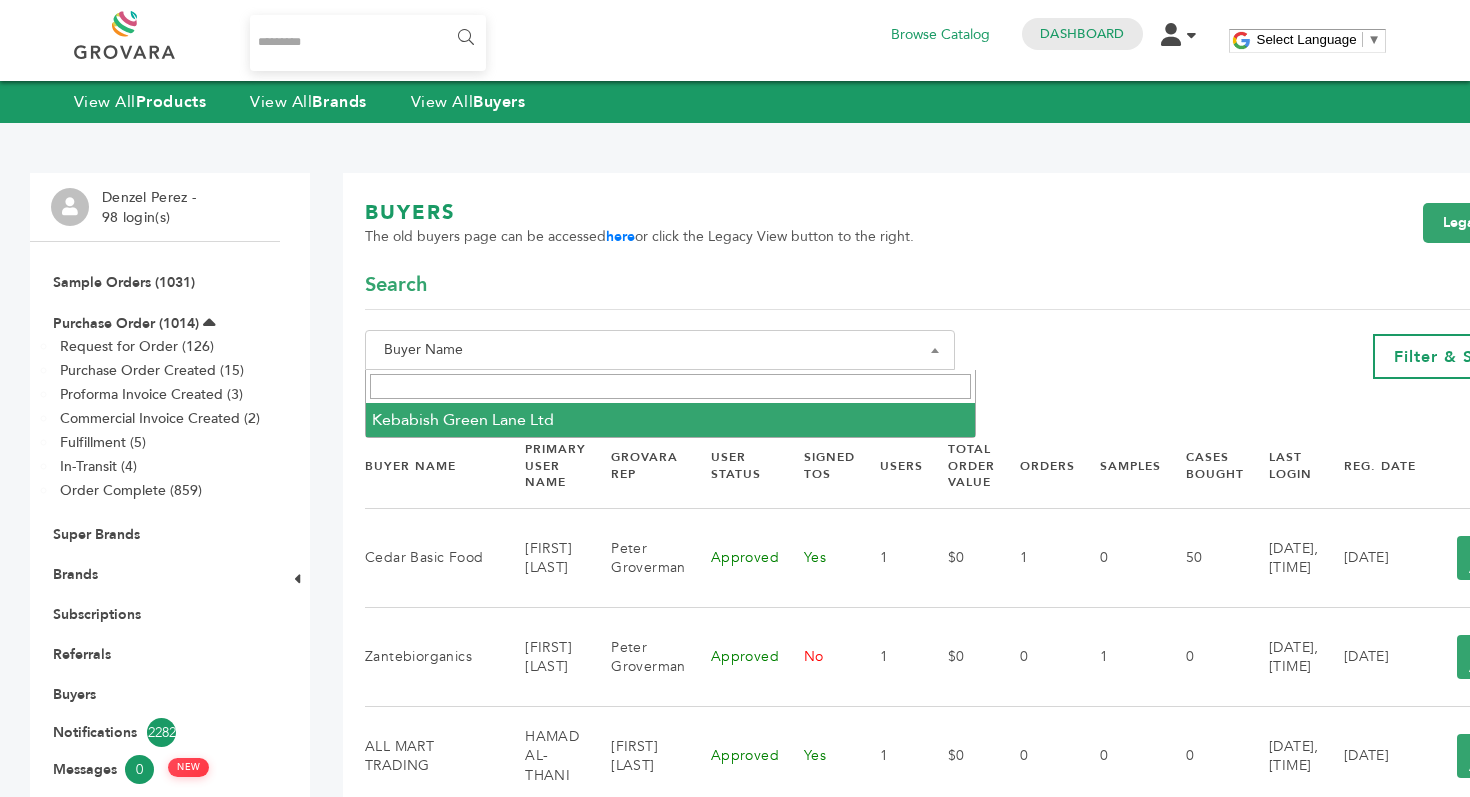 select on "**********" 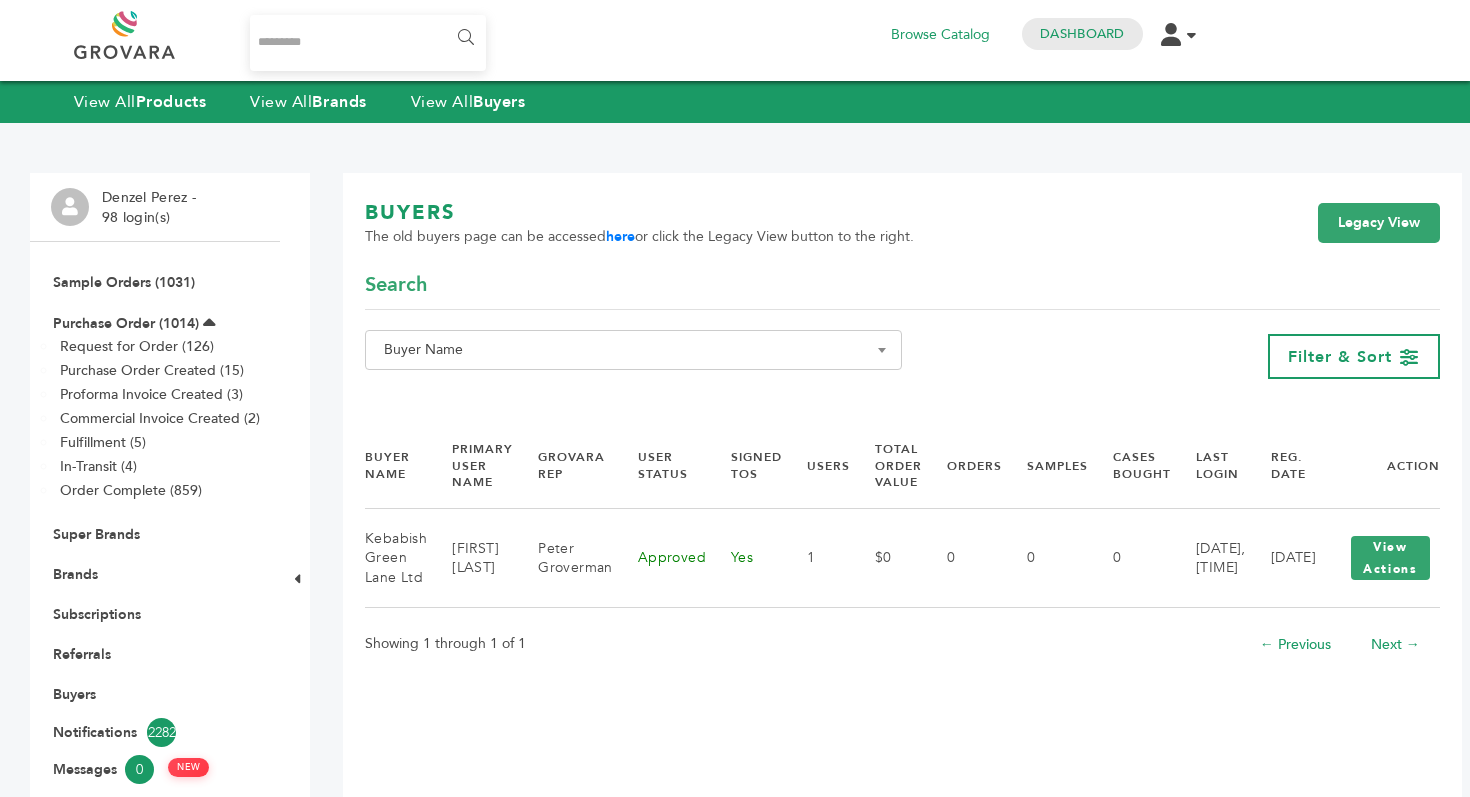 scroll, scrollTop: 0, scrollLeft: 0, axis: both 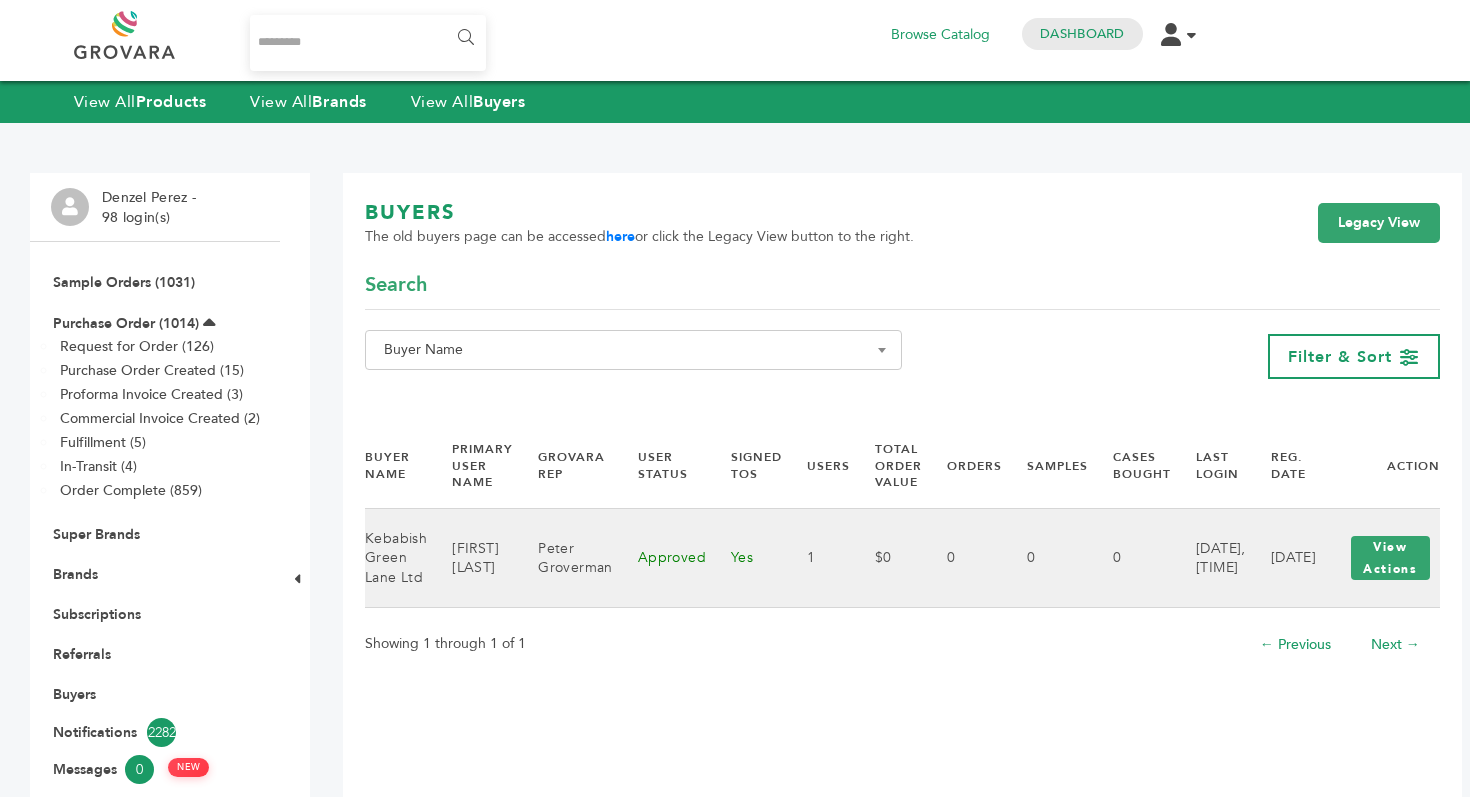 click on "Saif Choudry" at bounding box center [470, 558] 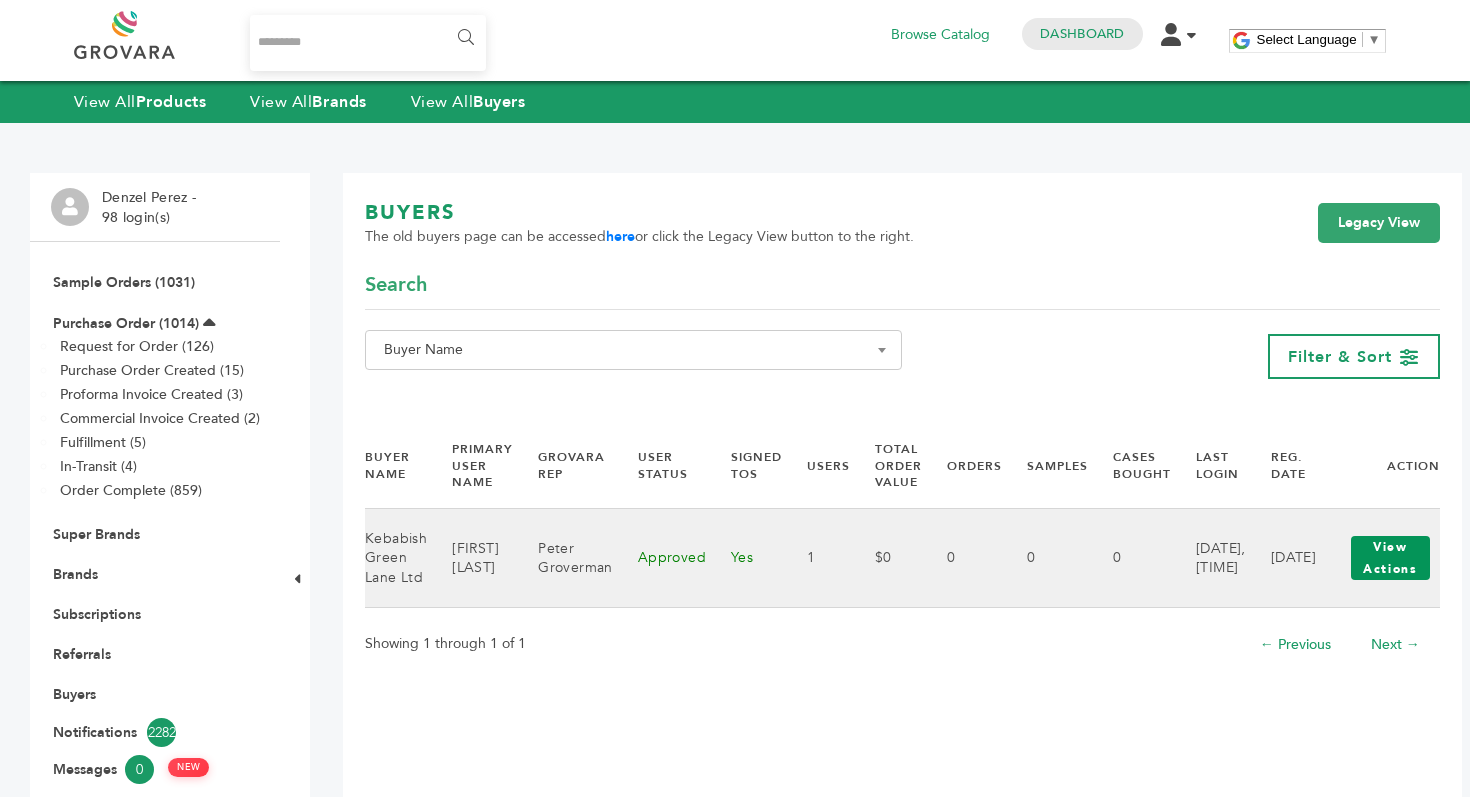click on "View Actions" at bounding box center [1390, 558] 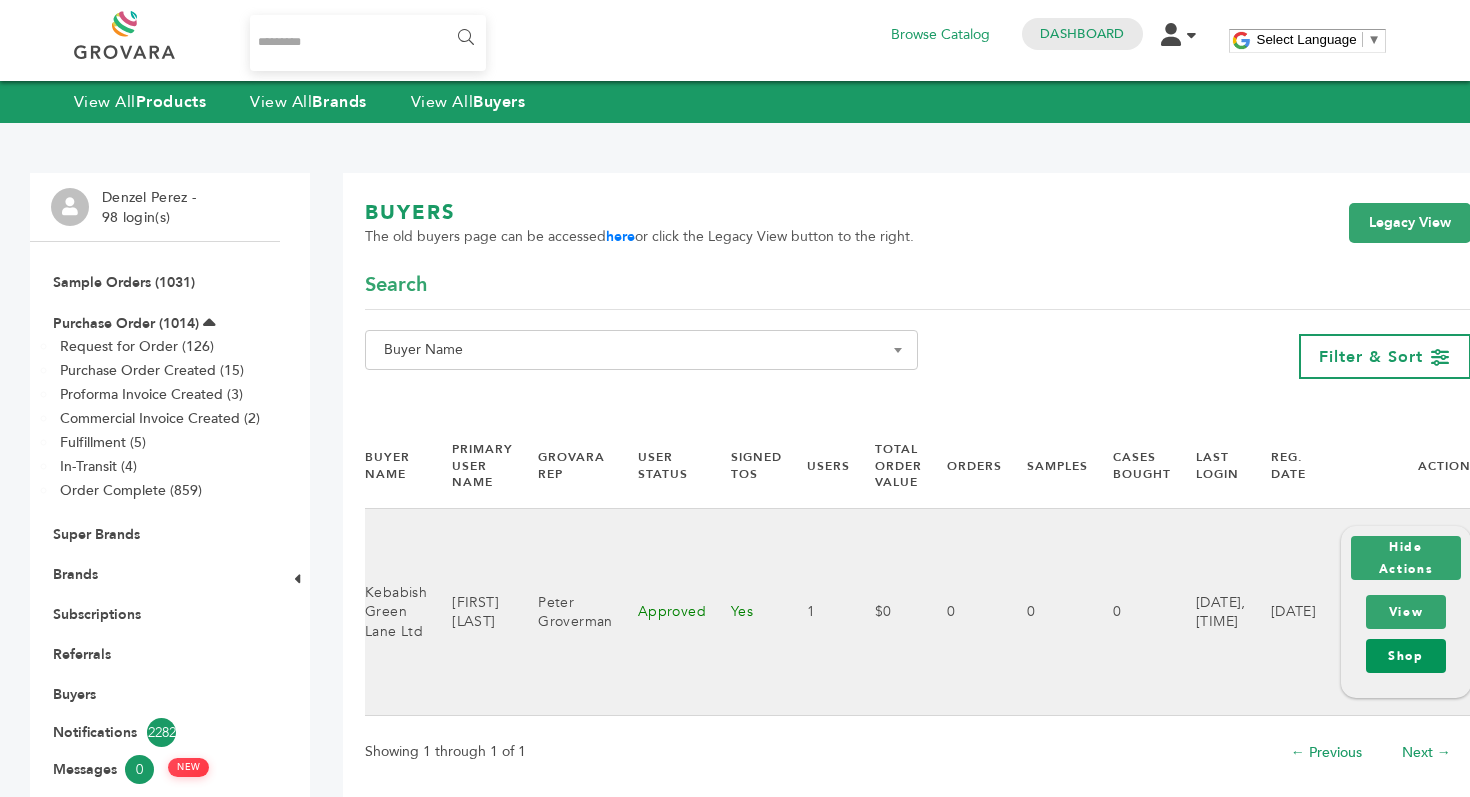 click on "Shop" at bounding box center (1406, 656) 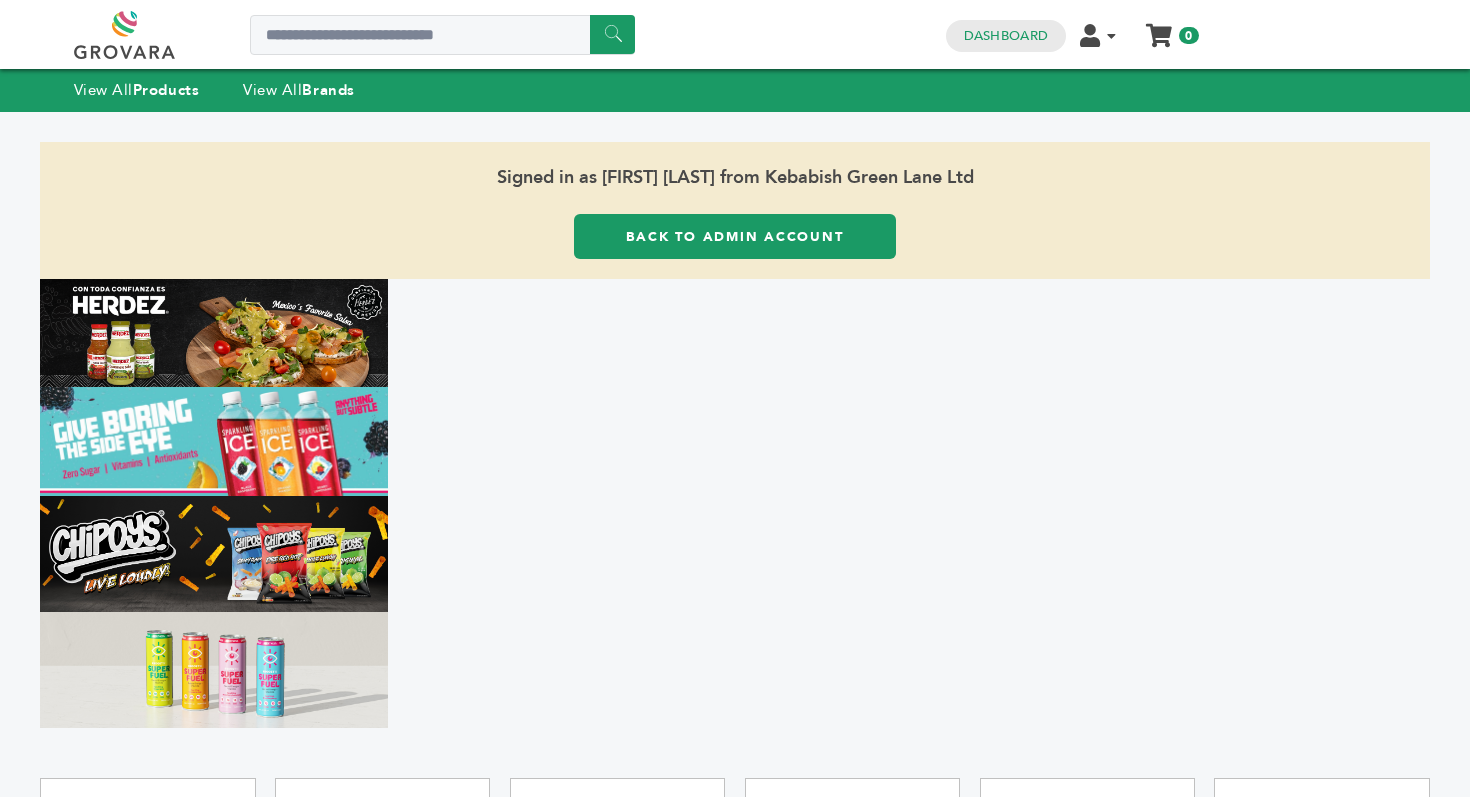 scroll, scrollTop: 0, scrollLeft: 0, axis: both 